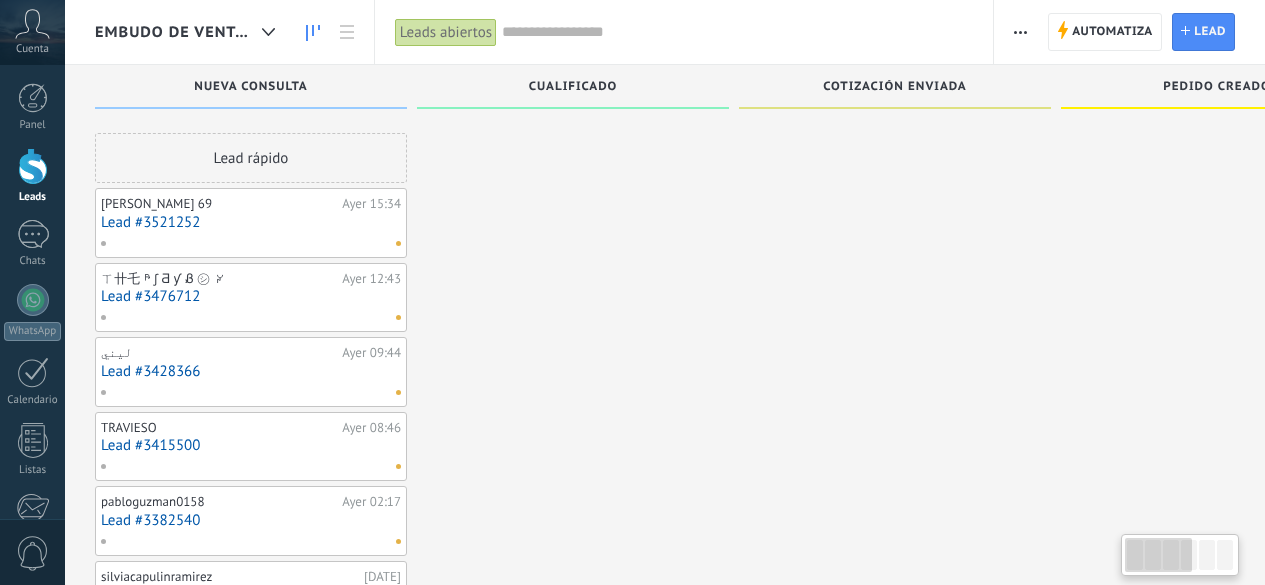 scroll, scrollTop: 0, scrollLeft: 0, axis: both 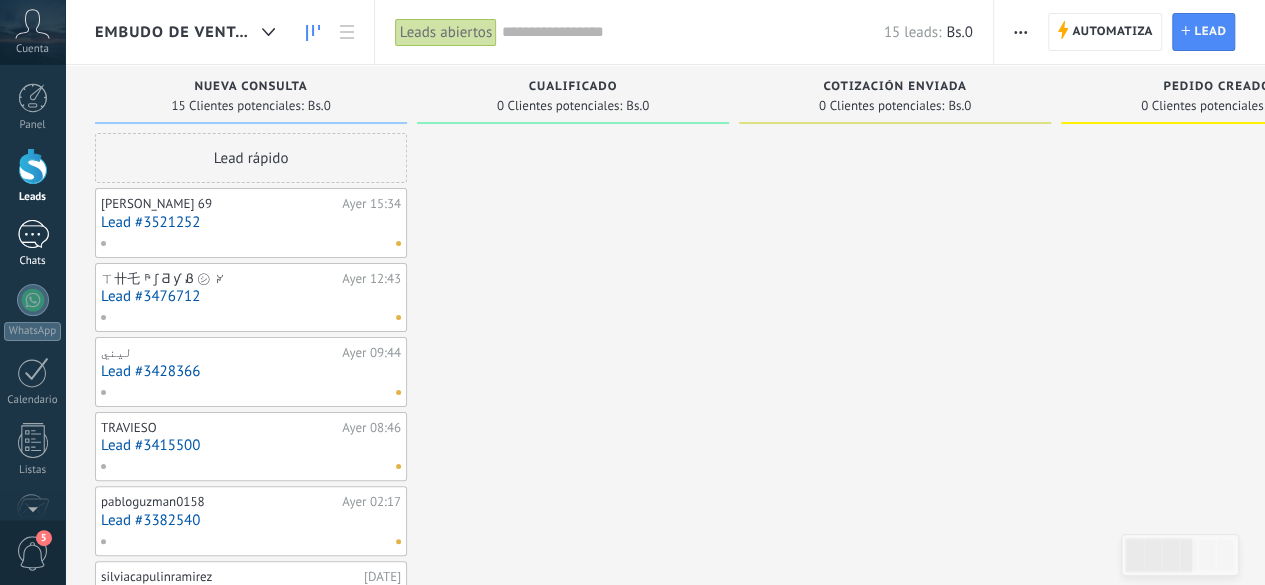 click on "Chats" at bounding box center [33, 261] 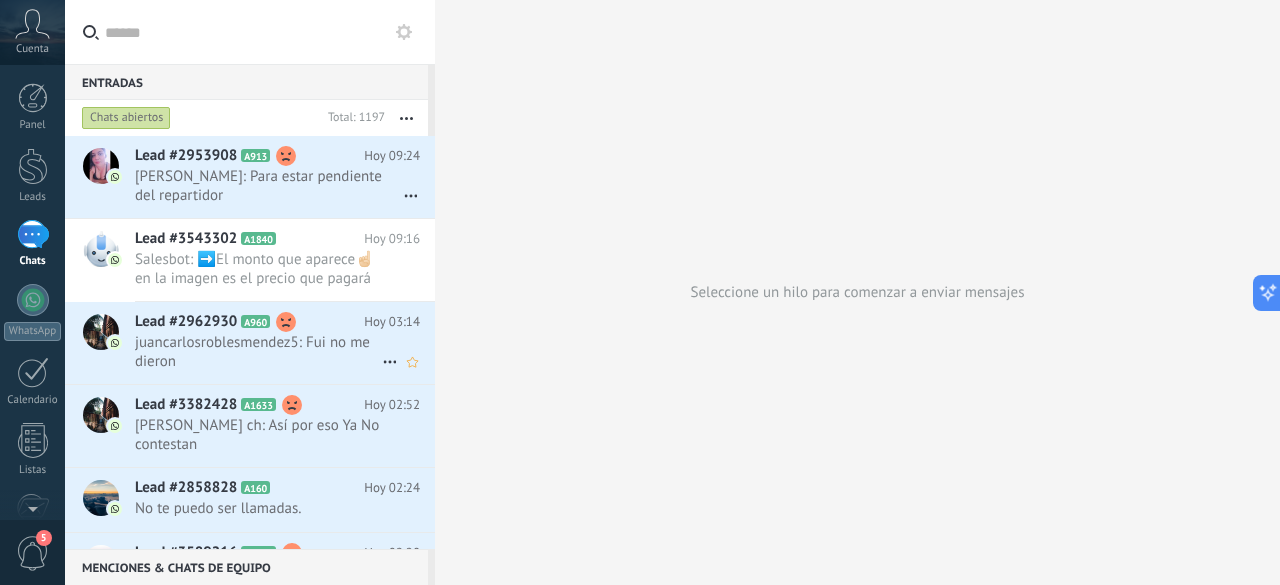 click on "juancarlosroblesmendez5: Fui no me dieron" at bounding box center [258, 352] 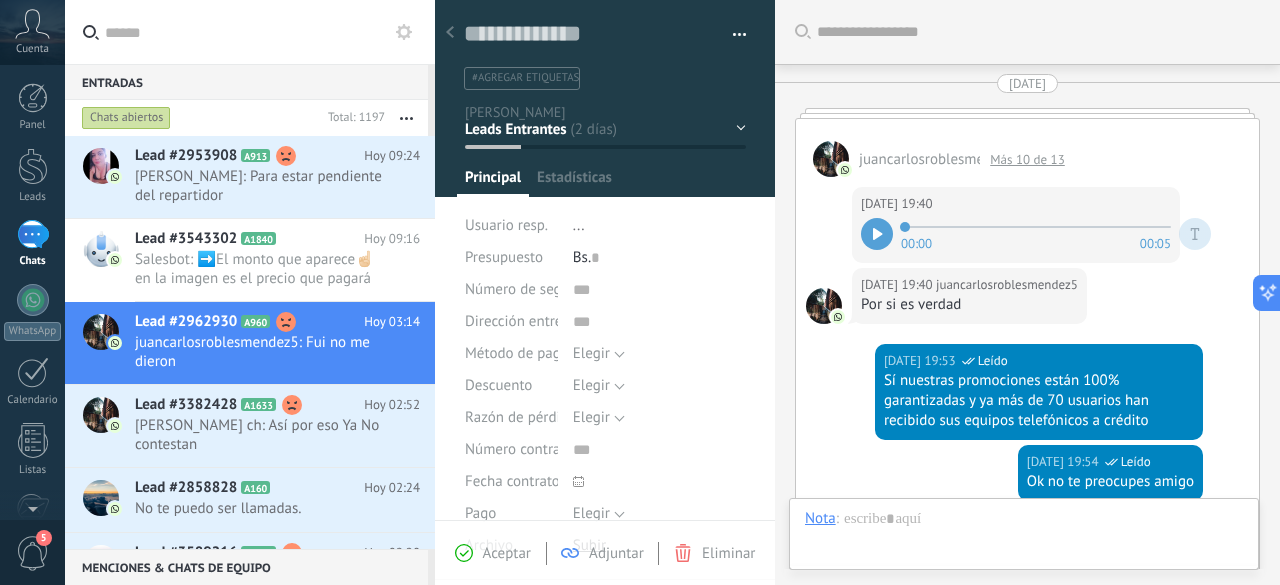 scroll, scrollTop: 30, scrollLeft: 0, axis: vertical 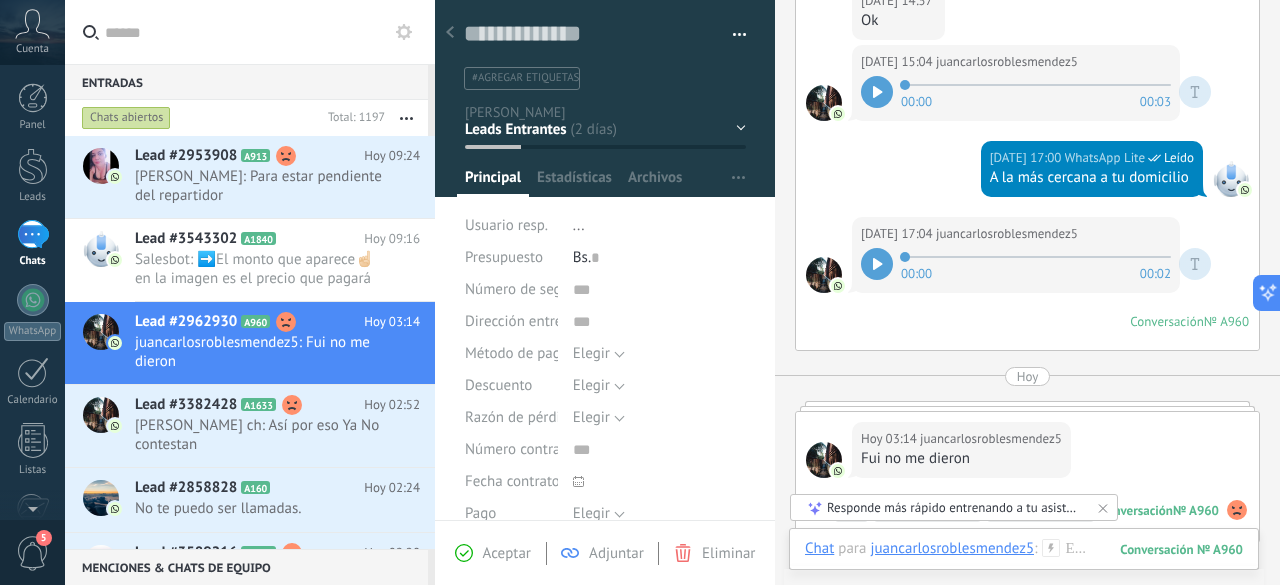 click at bounding box center (877, 264) 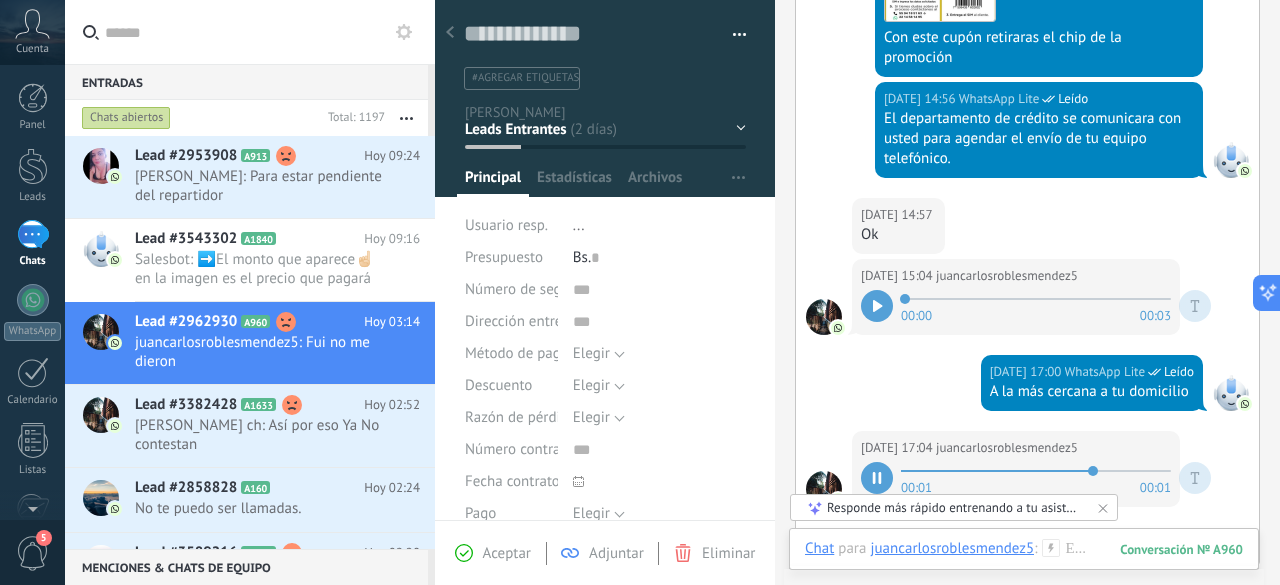 scroll, scrollTop: 1890, scrollLeft: 0, axis: vertical 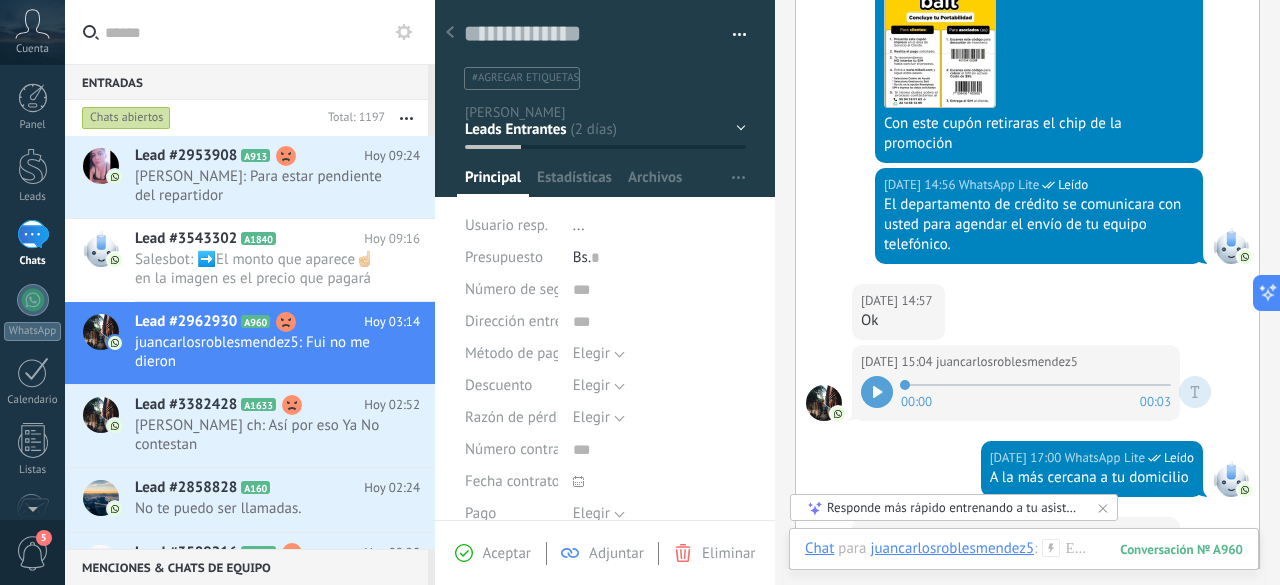 click at bounding box center [877, 392] 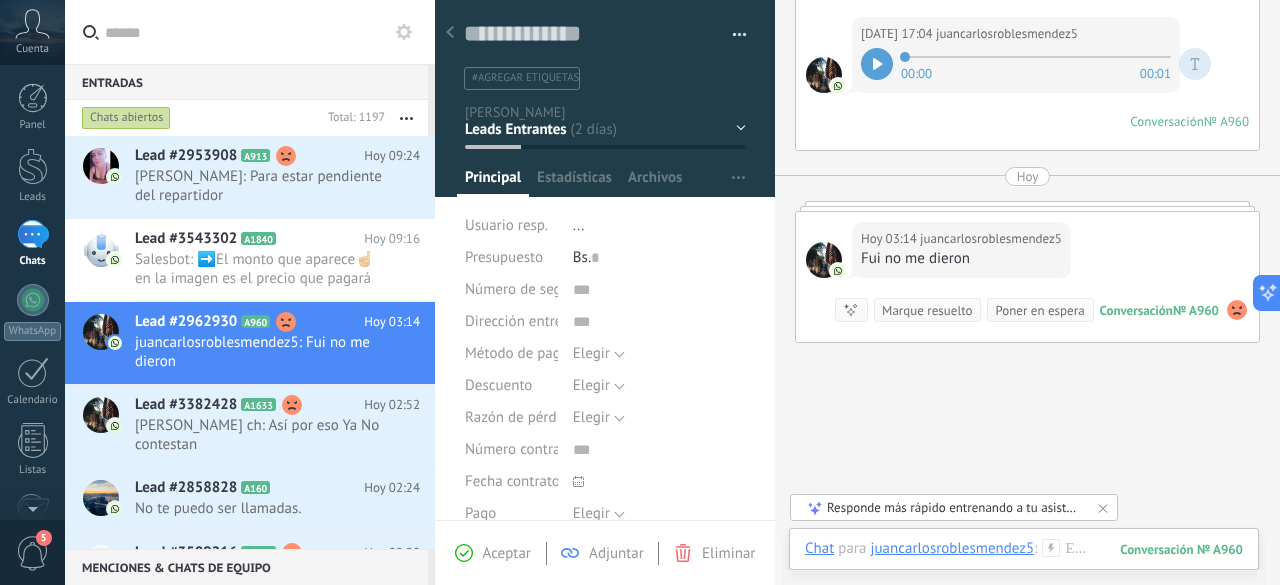 scroll, scrollTop: 2090, scrollLeft: 0, axis: vertical 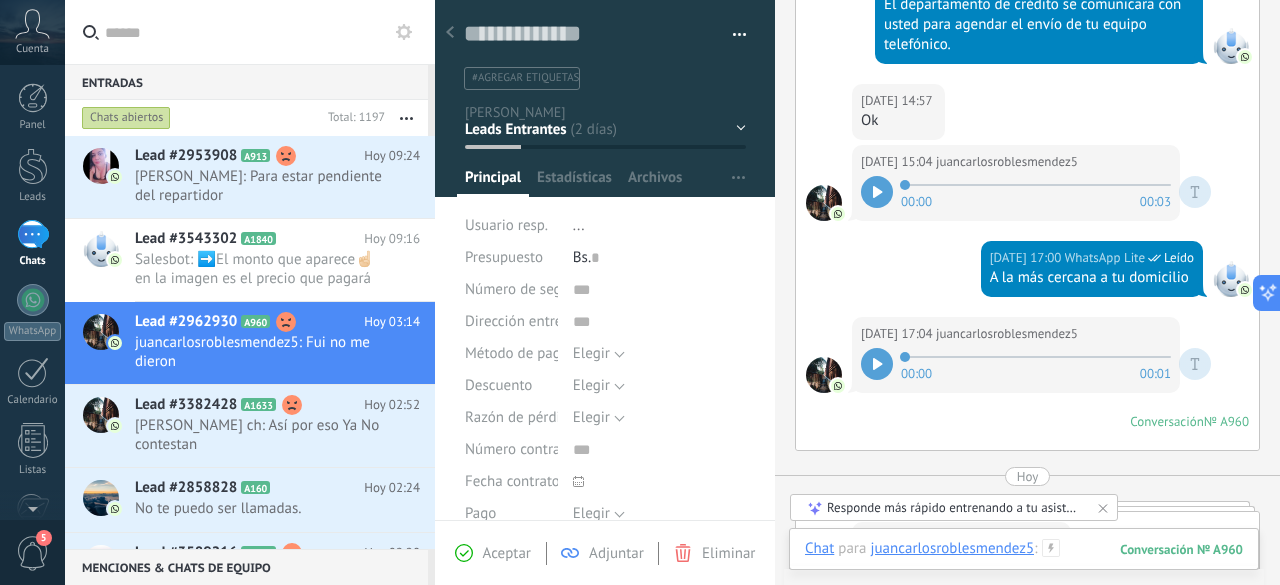 click at bounding box center (1024, 569) 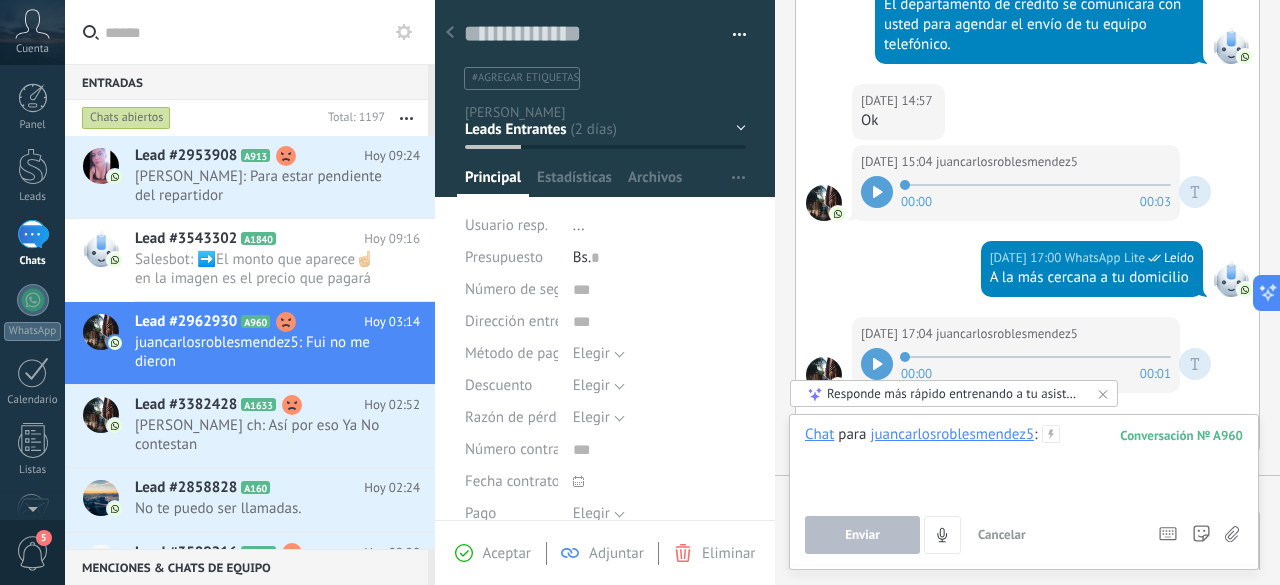 type 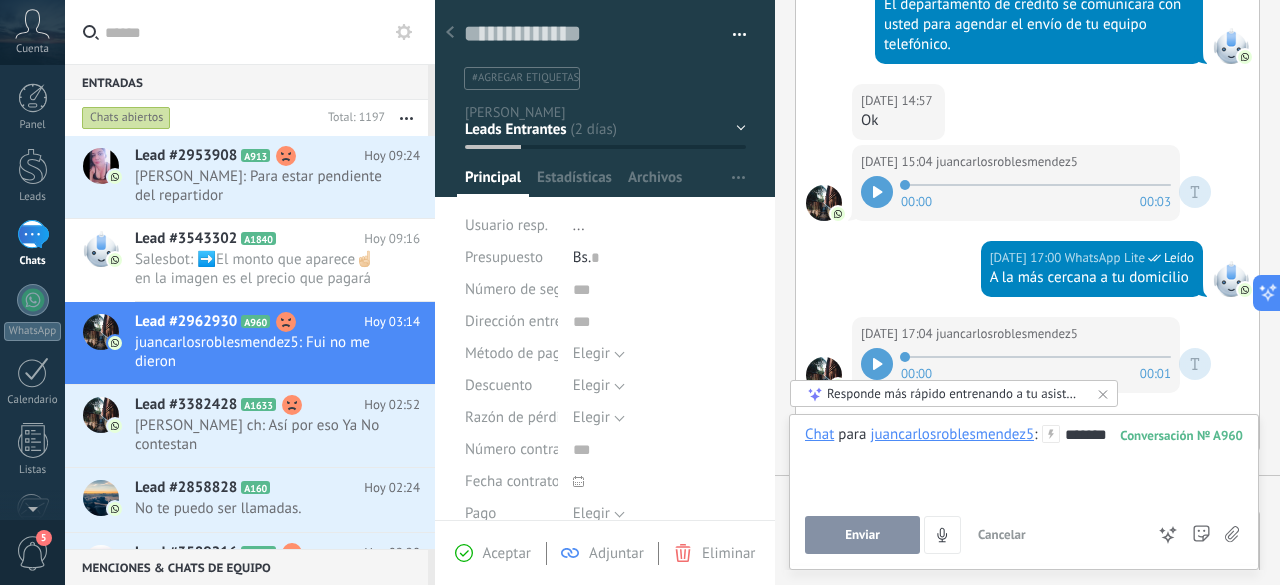 click on "Enviar" at bounding box center (862, 535) 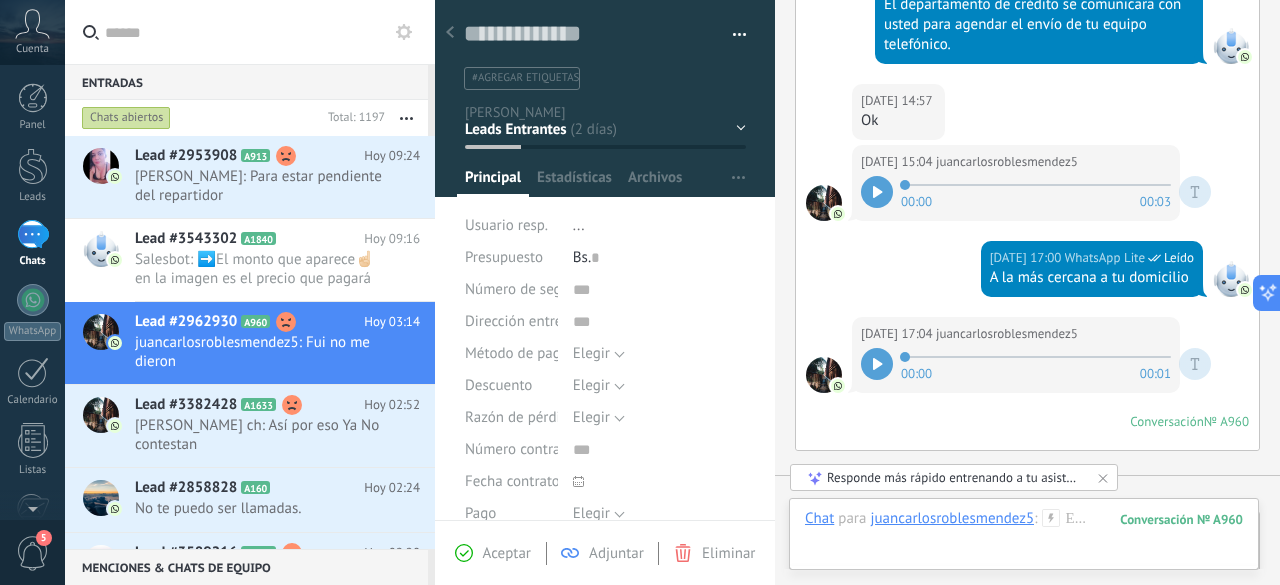scroll, scrollTop: 2560, scrollLeft: 0, axis: vertical 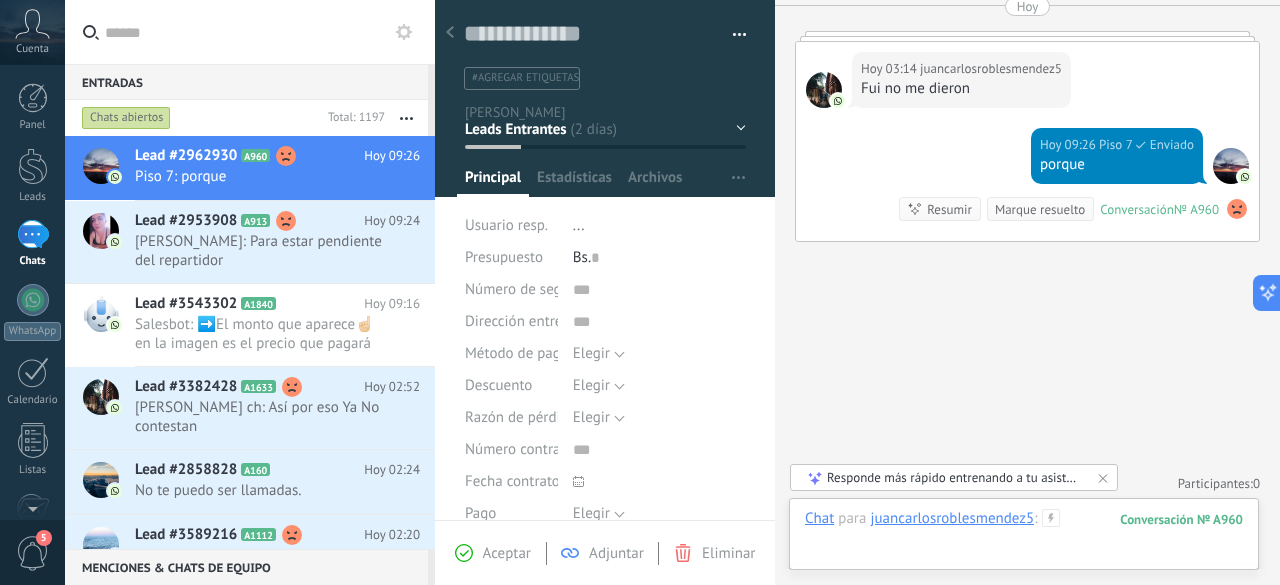 click at bounding box center [1024, 539] 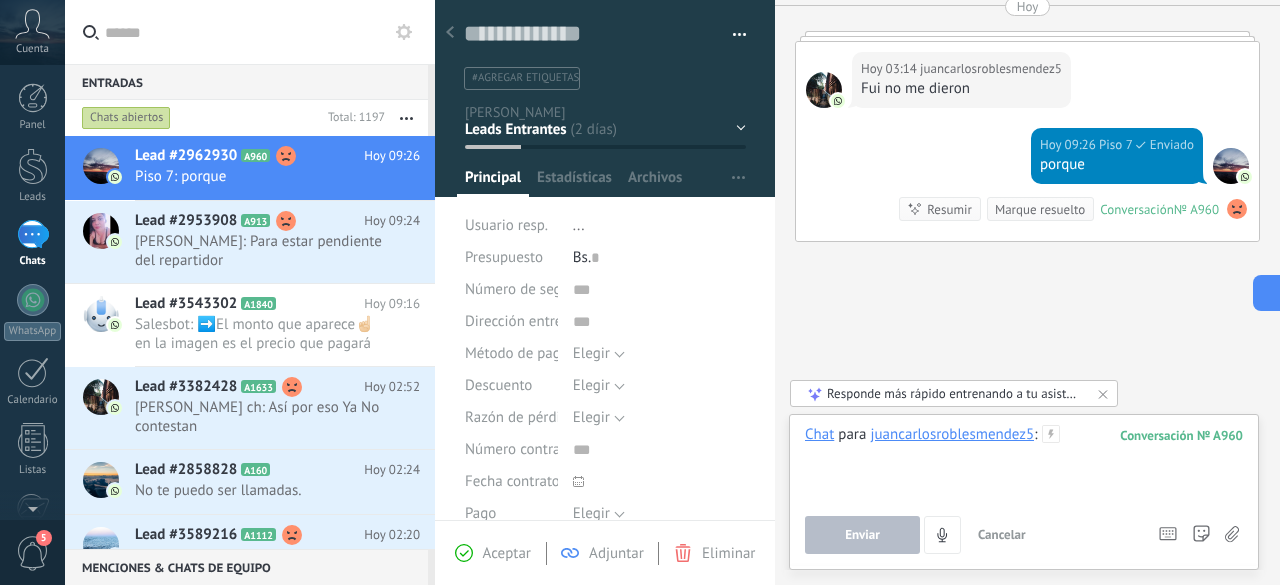 type 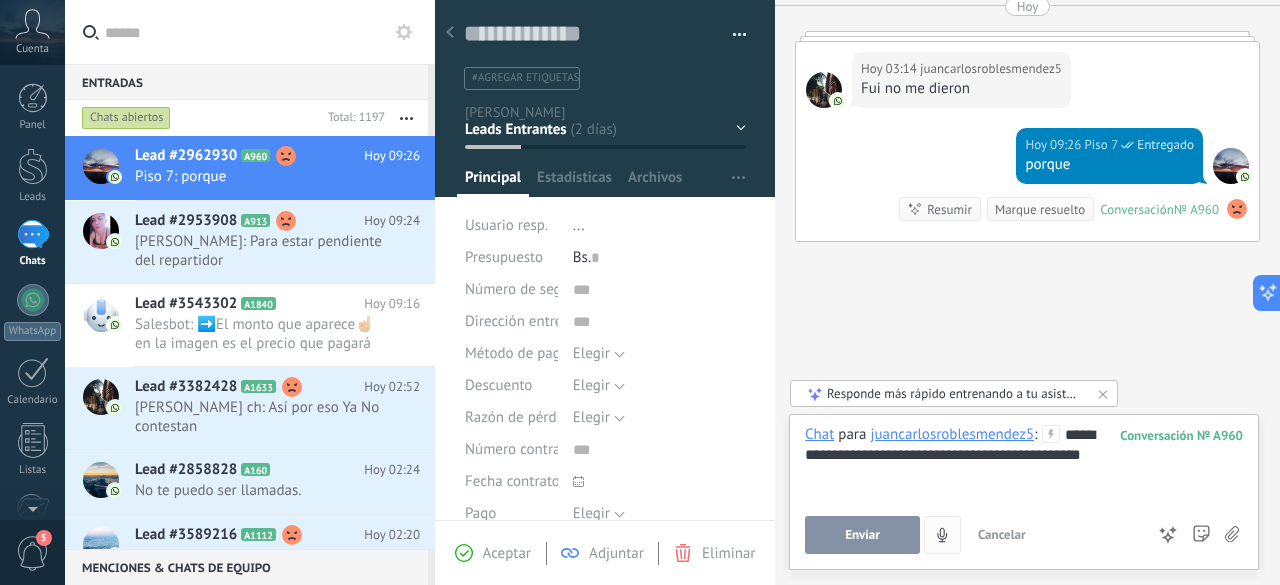 click on "Enviar" at bounding box center (862, 535) 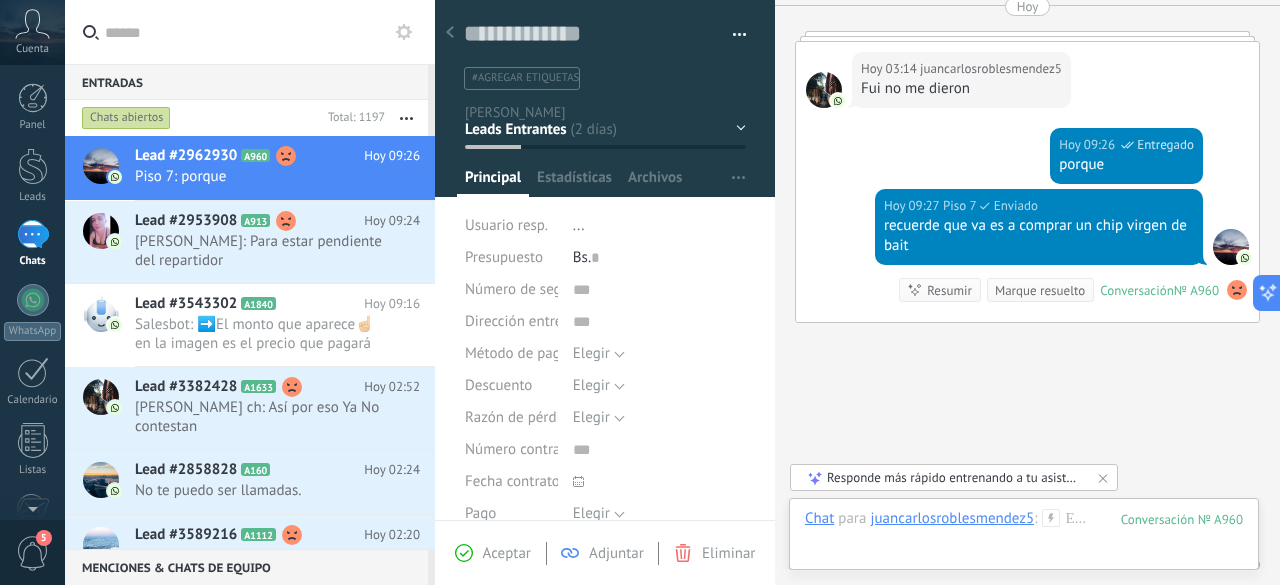 scroll, scrollTop: 2640, scrollLeft: 0, axis: vertical 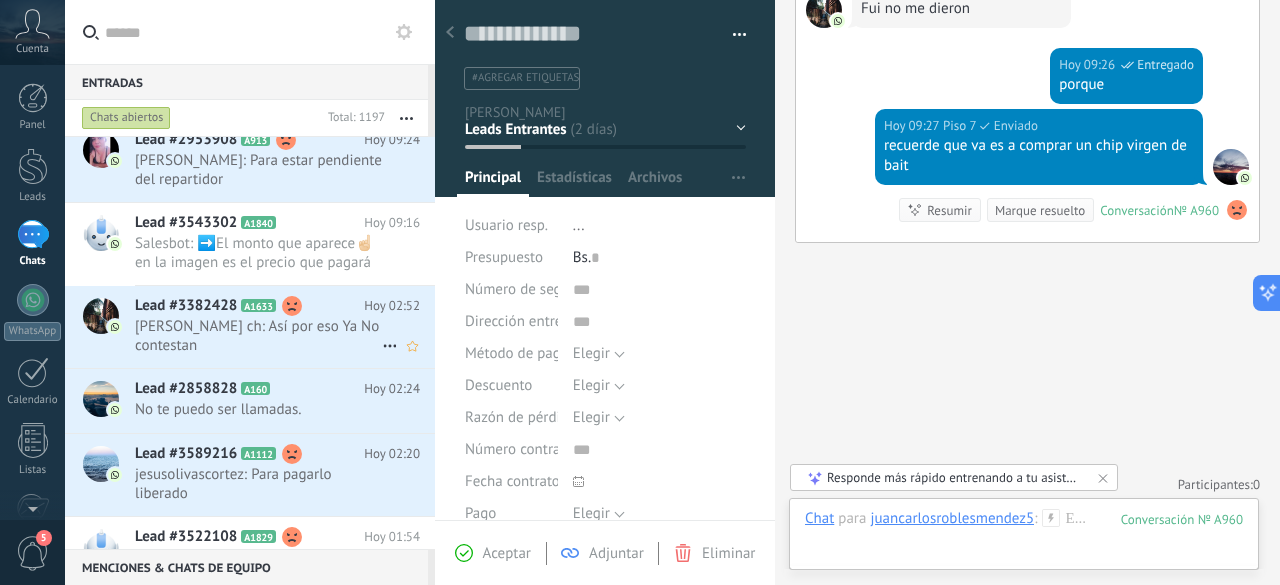 click on "[PERSON_NAME] ch: Así por eso Ya No contestan" at bounding box center [258, 336] 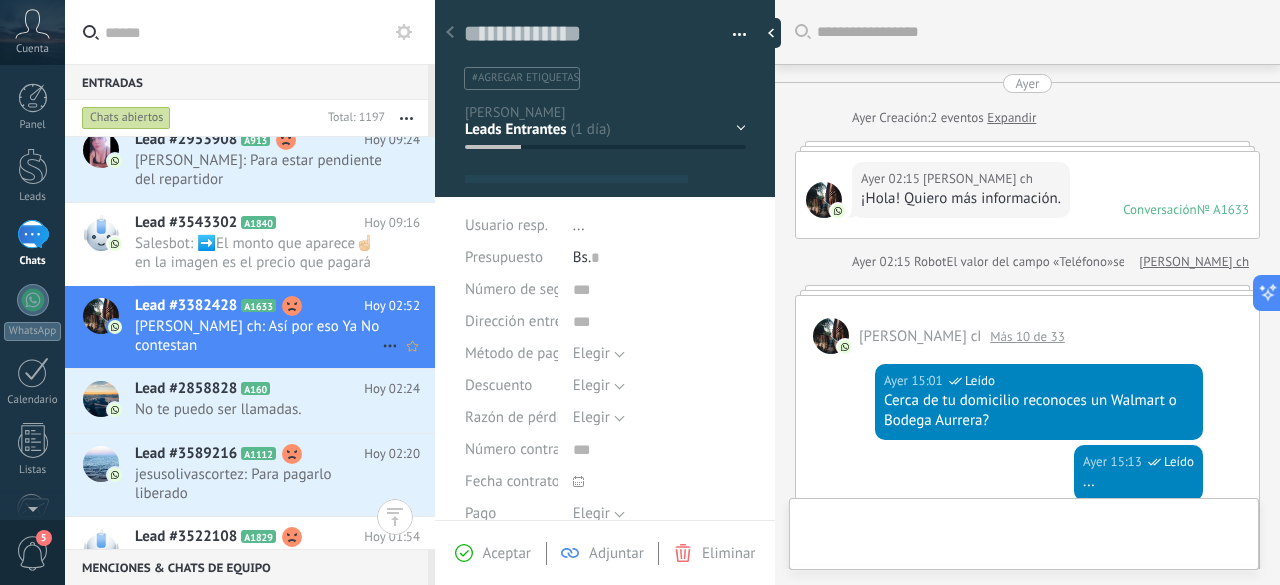 type on "**********" 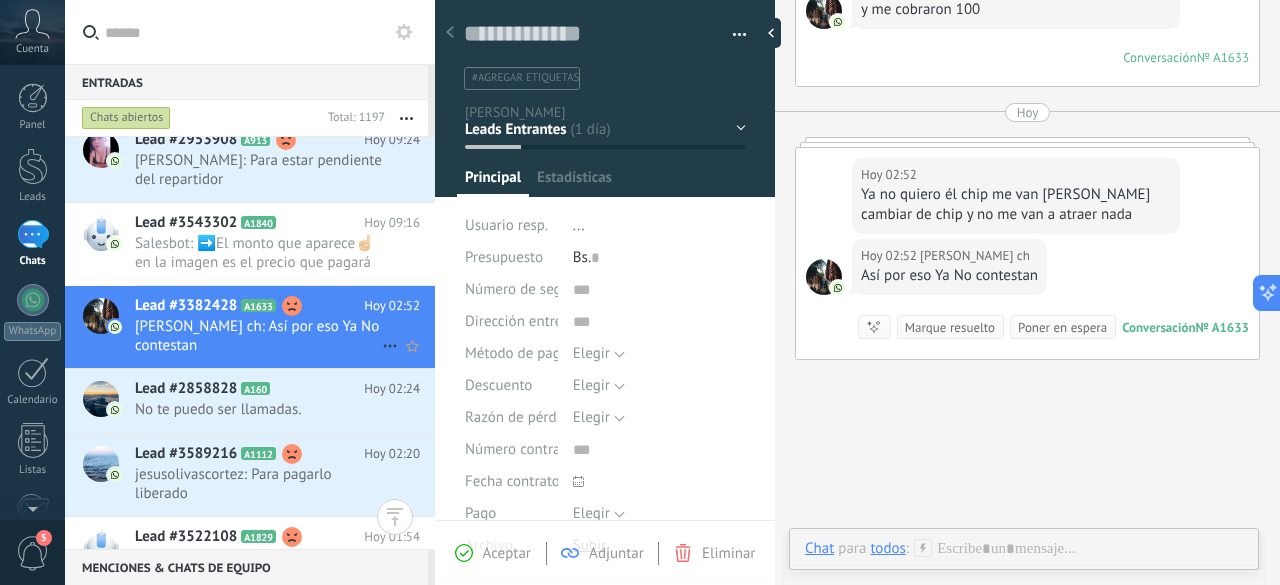 scroll, scrollTop: 30, scrollLeft: 0, axis: vertical 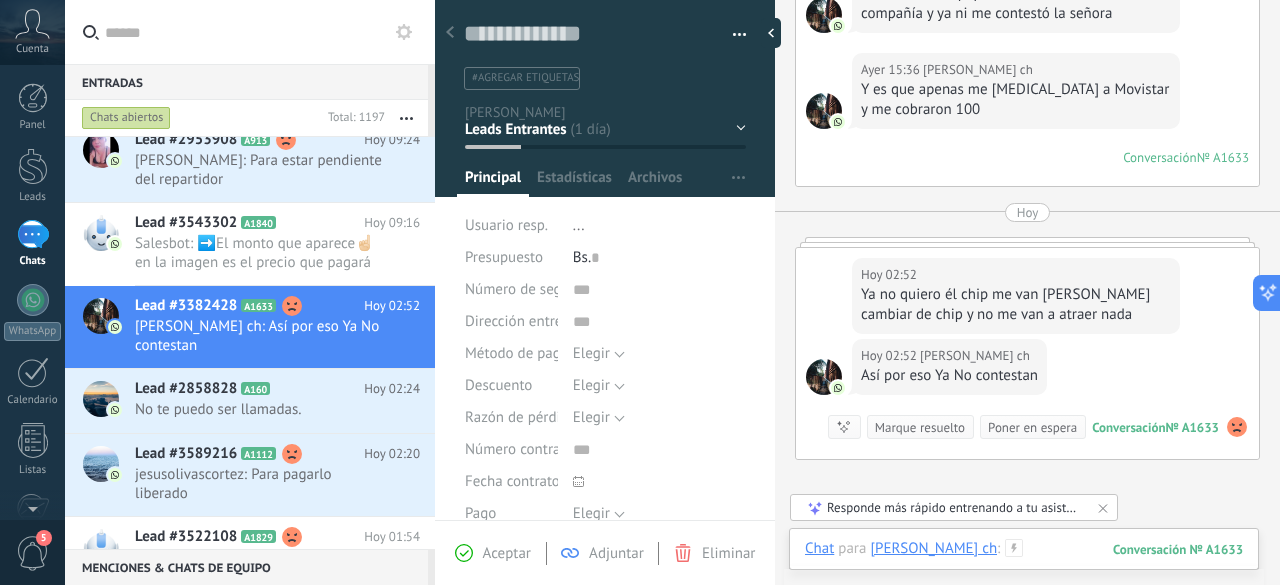 click at bounding box center [1024, 569] 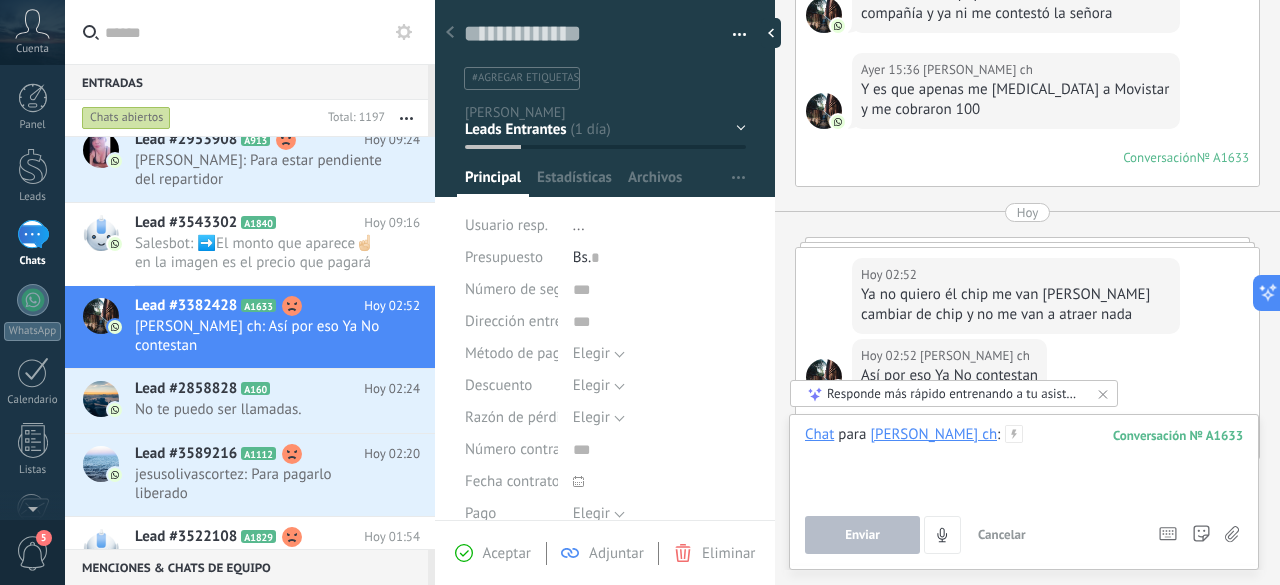type 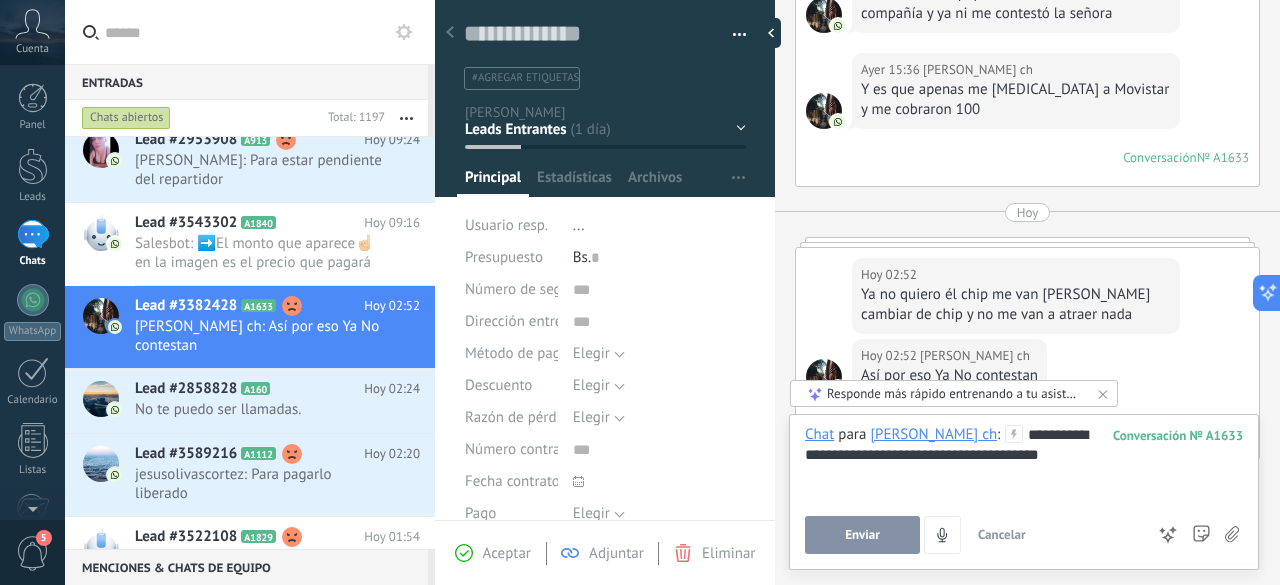 click on "Enviar" at bounding box center [862, 535] 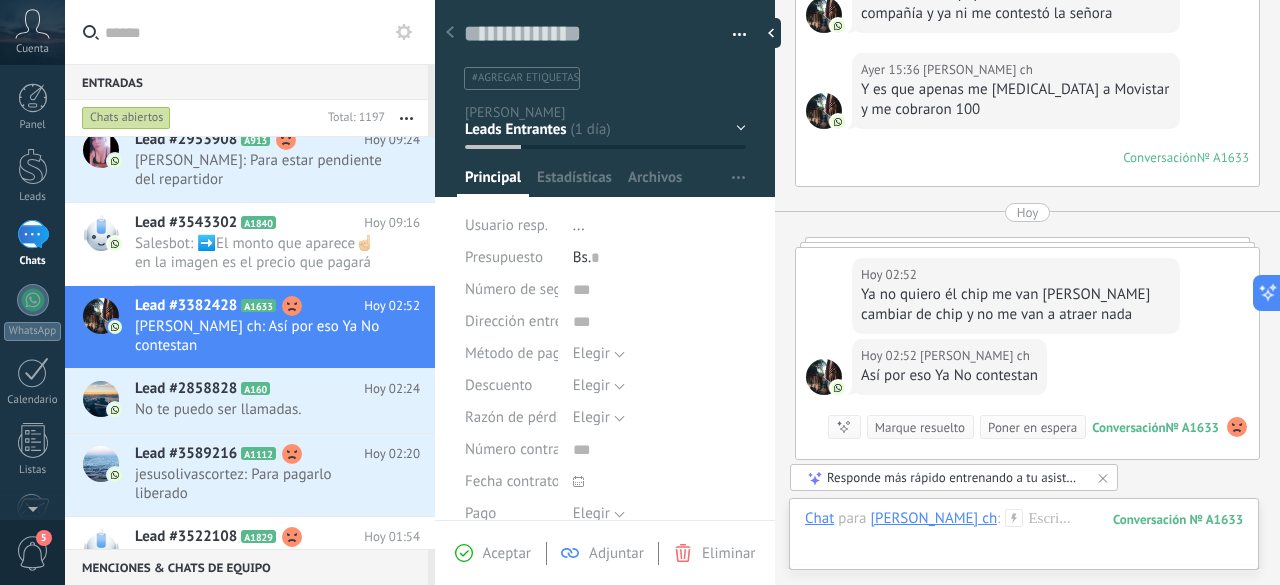 scroll, scrollTop: 1746, scrollLeft: 0, axis: vertical 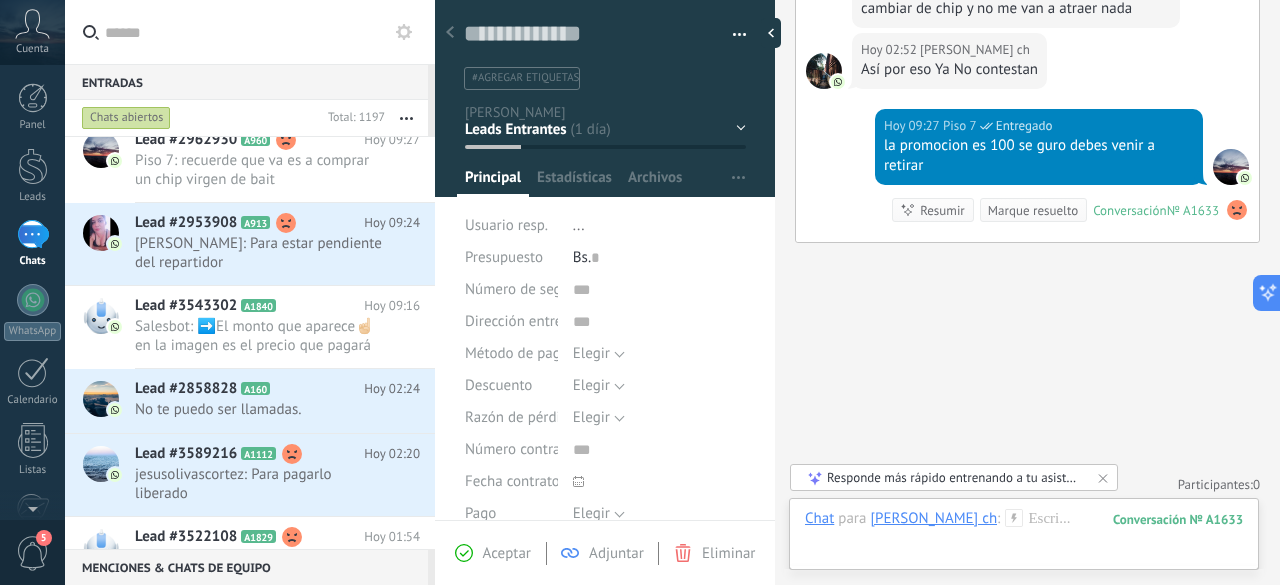 click on "Chat   para   [PERSON_NAME] ch : 1633" at bounding box center (1024, 539) 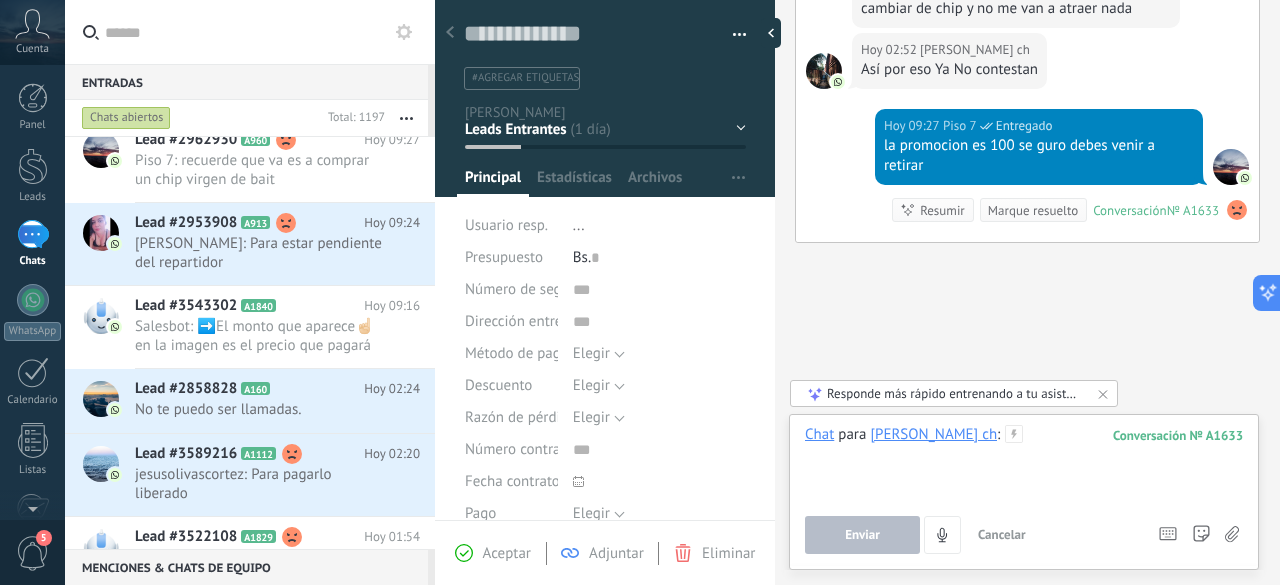 click at bounding box center [1024, 463] 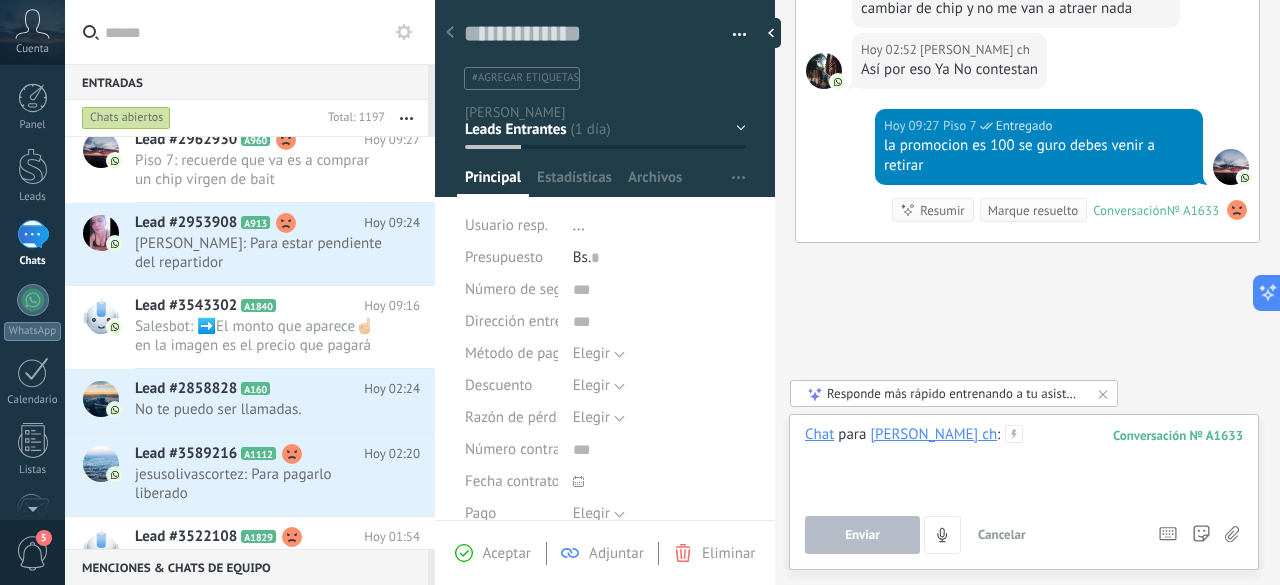 type 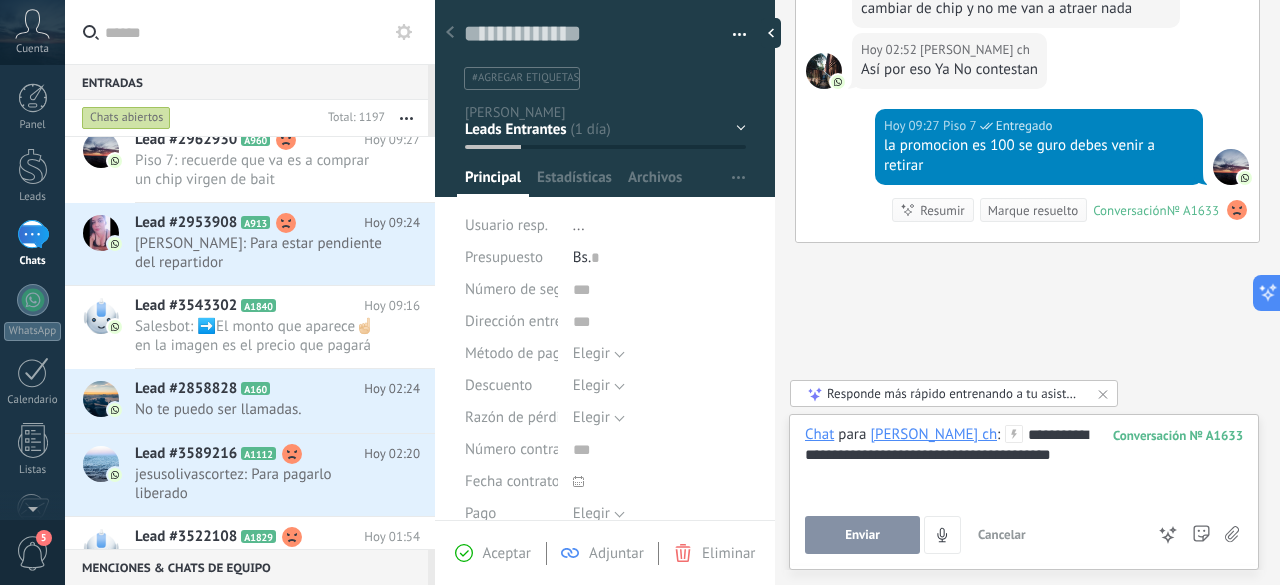 click on "Enviar" at bounding box center (862, 535) 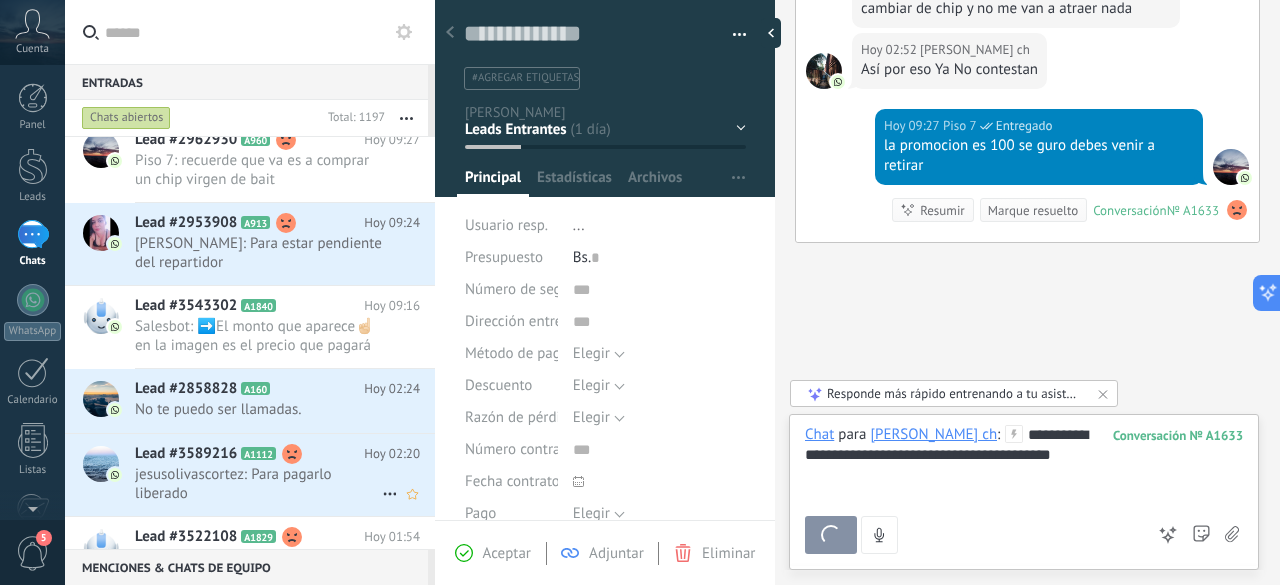 scroll, scrollTop: 1827, scrollLeft: 0, axis: vertical 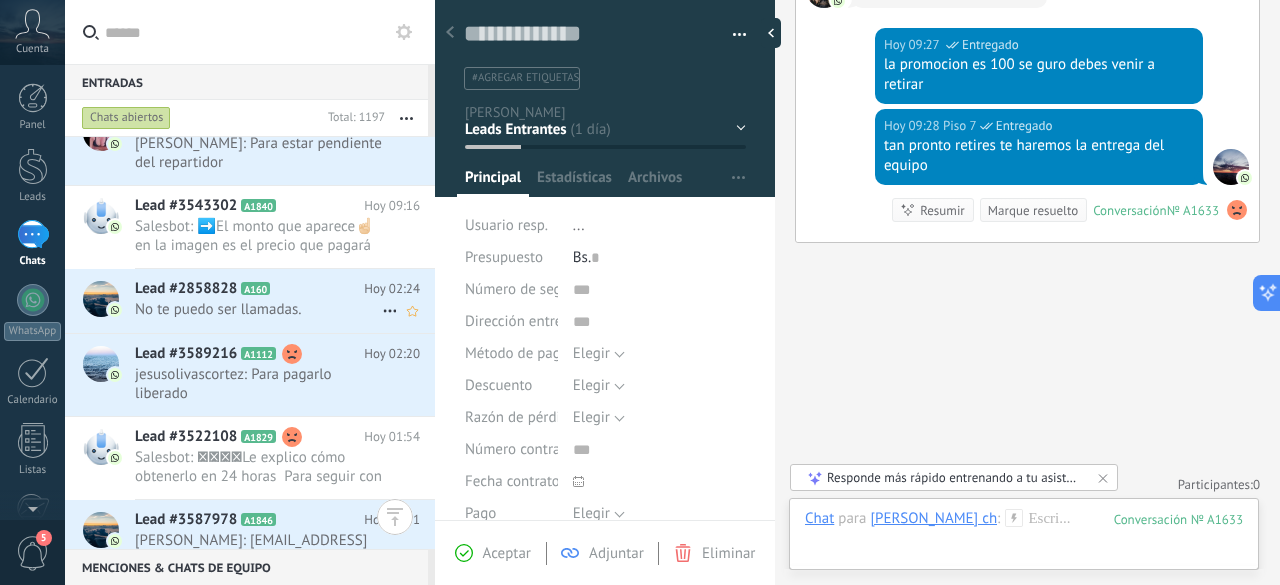 click on "No te puedo ser llamadas." at bounding box center [258, 309] 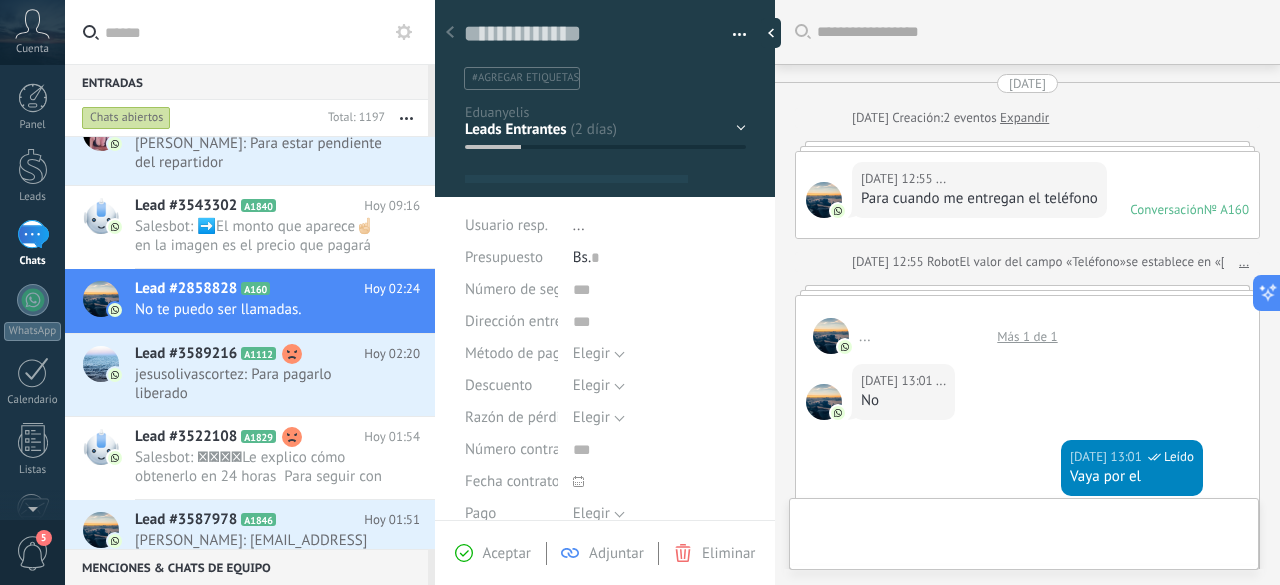 type on "**********" 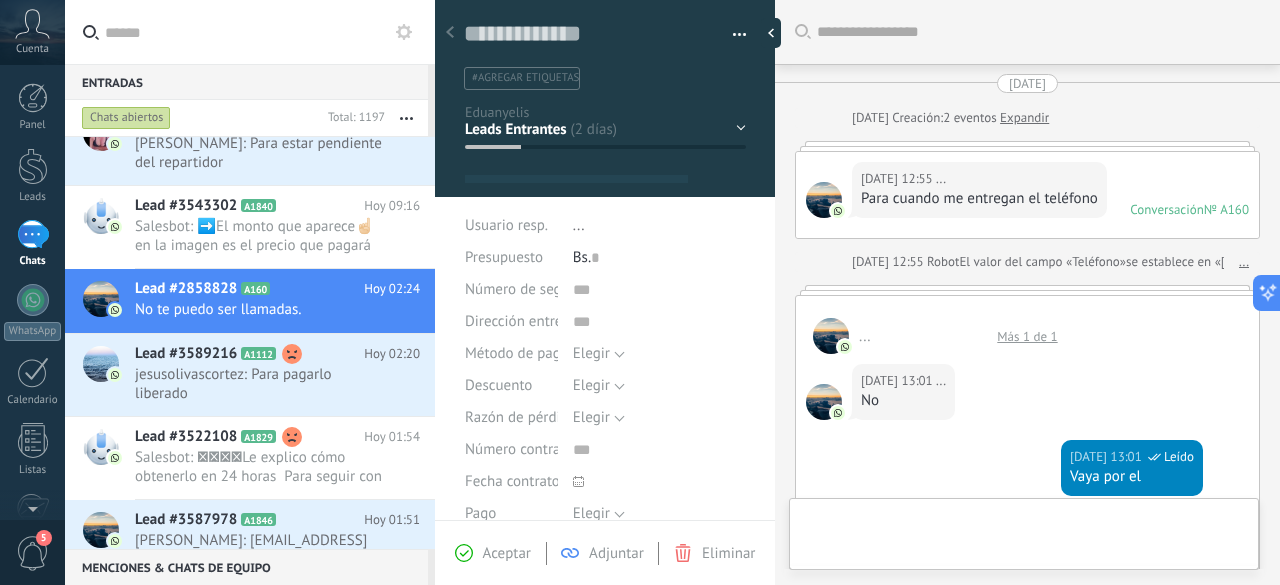 scroll, scrollTop: 30, scrollLeft: 0, axis: vertical 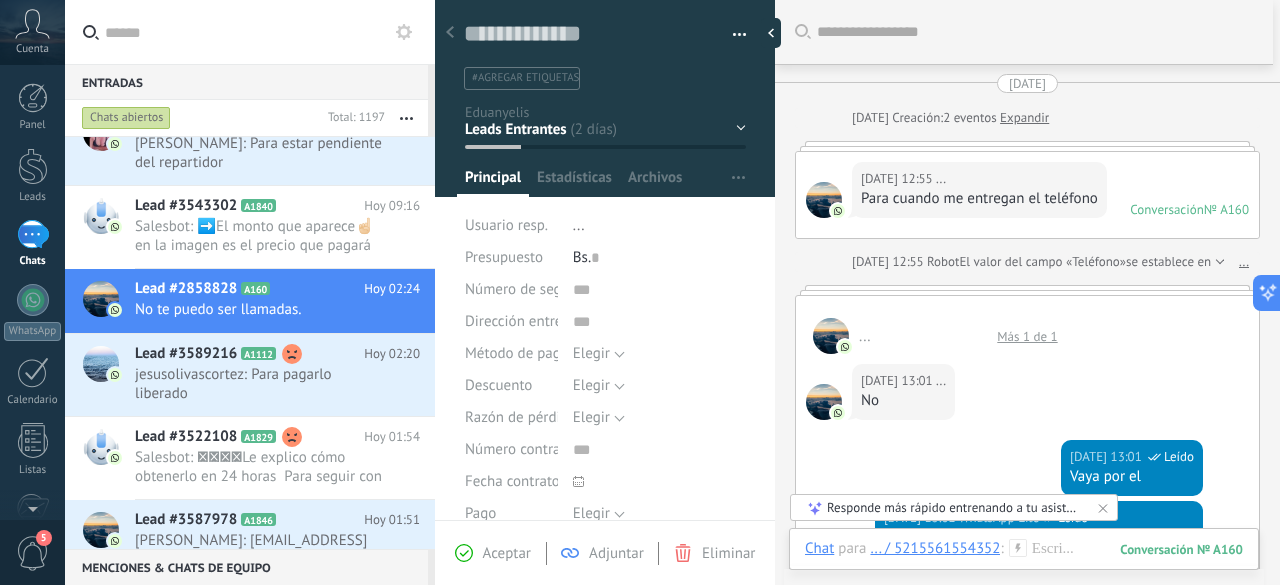 click on "Más 1 de 1" at bounding box center (1027, 336) 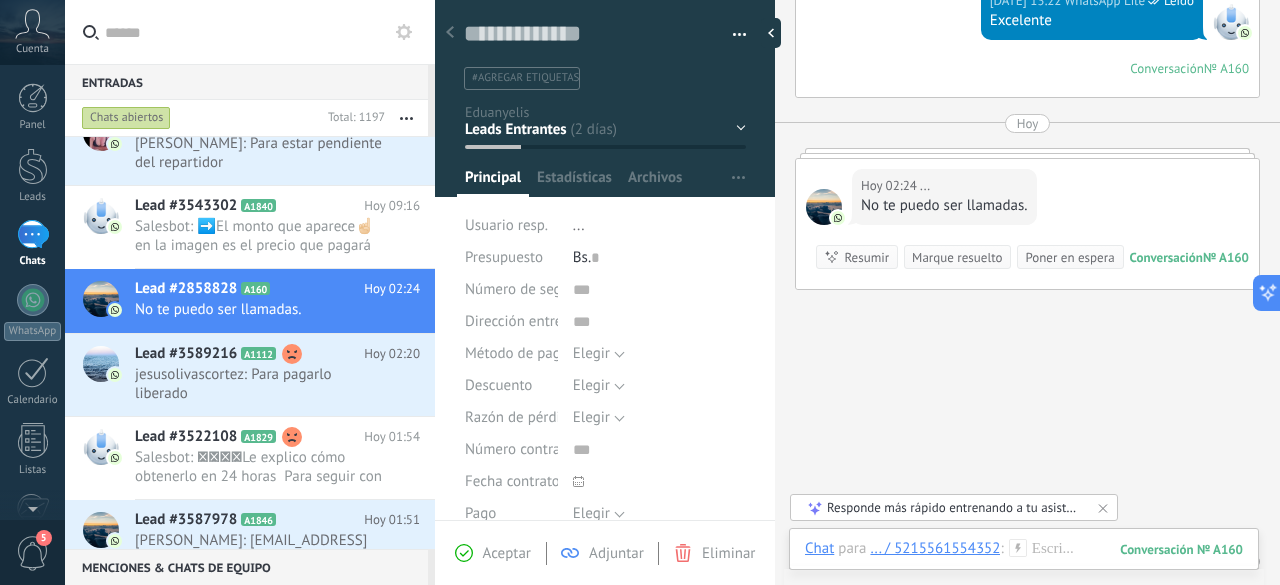 scroll, scrollTop: 1169, scrollLeft: 0, axis: vertical 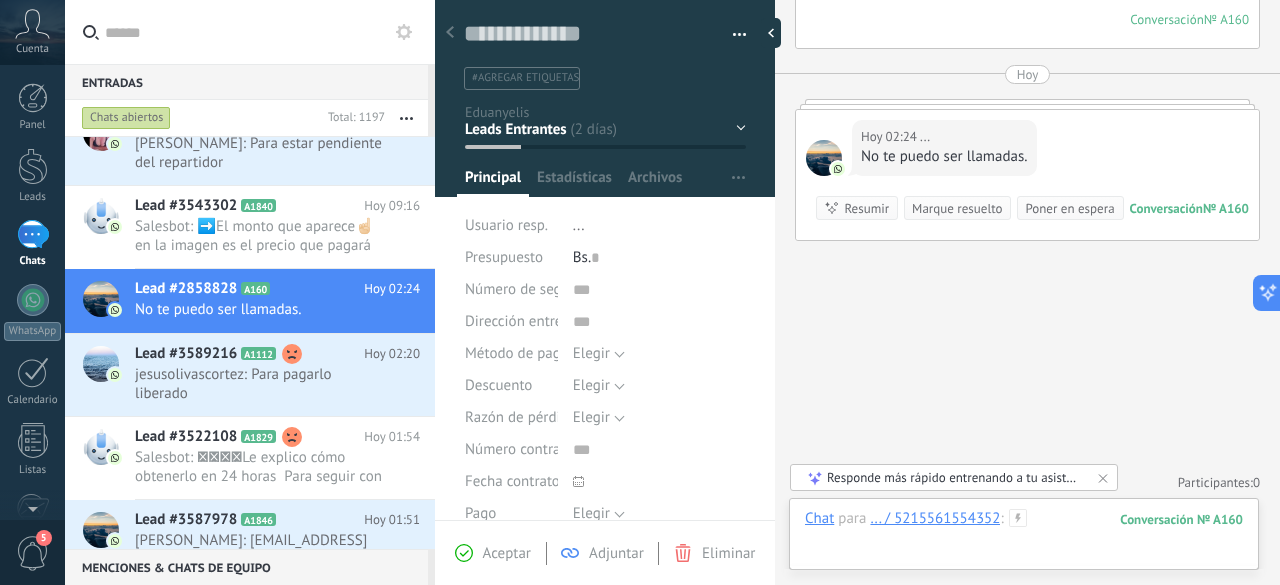 click at bounding box center [1024, 539] 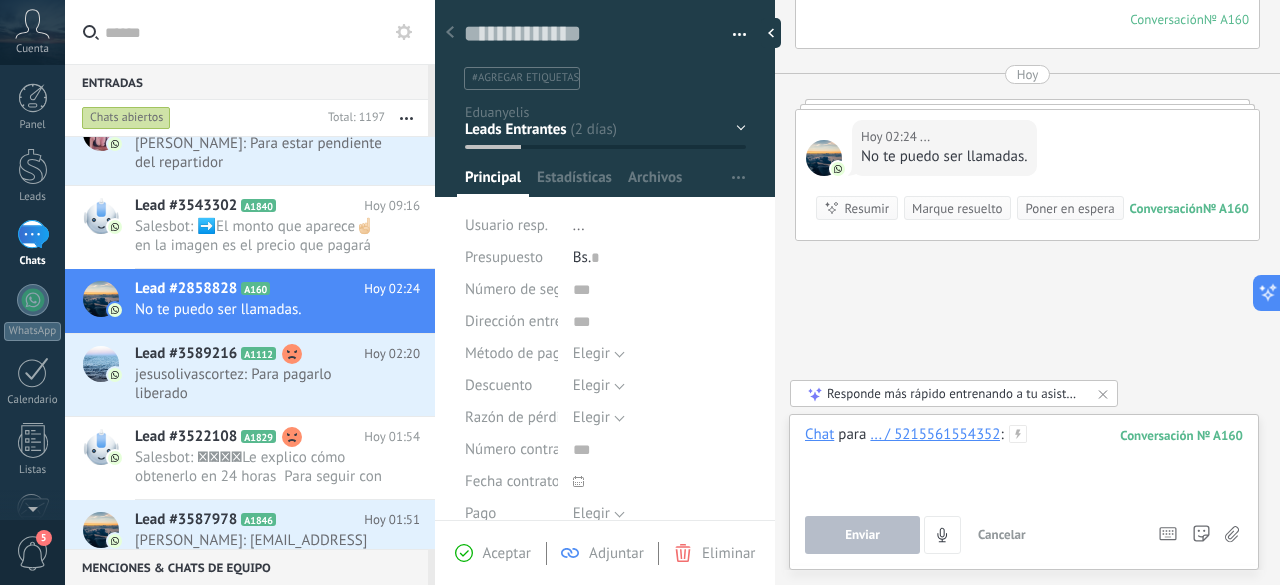 type 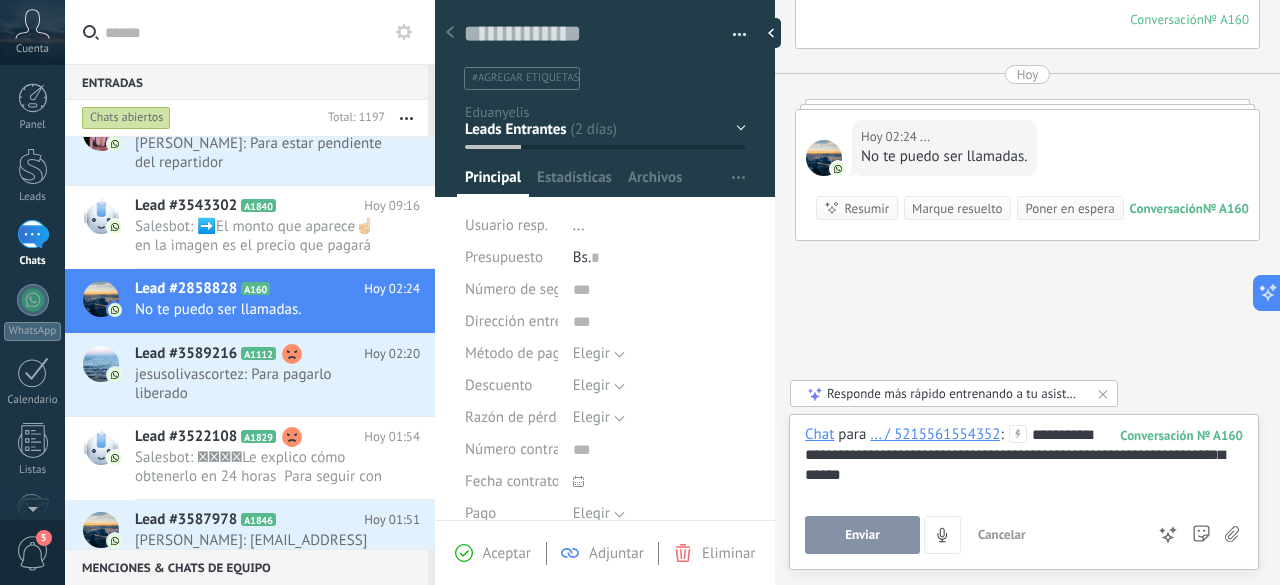click on "Enviar" at bounding box center (862, 535) 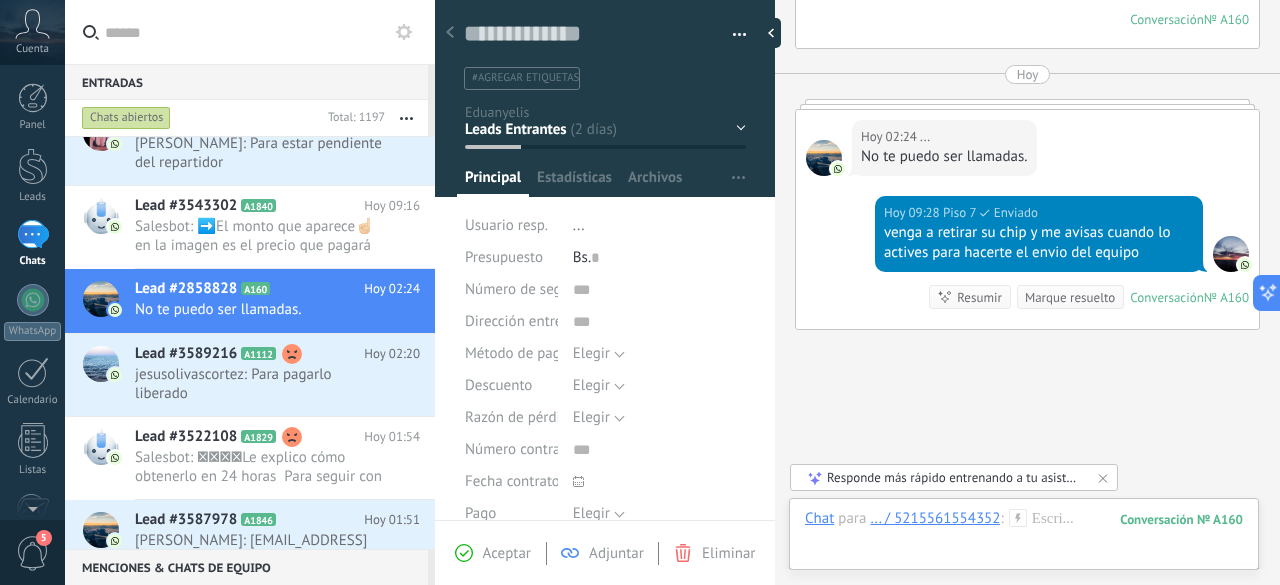 scroll, scrollTop: 1258, scrollLeft: 0, axis: vertical 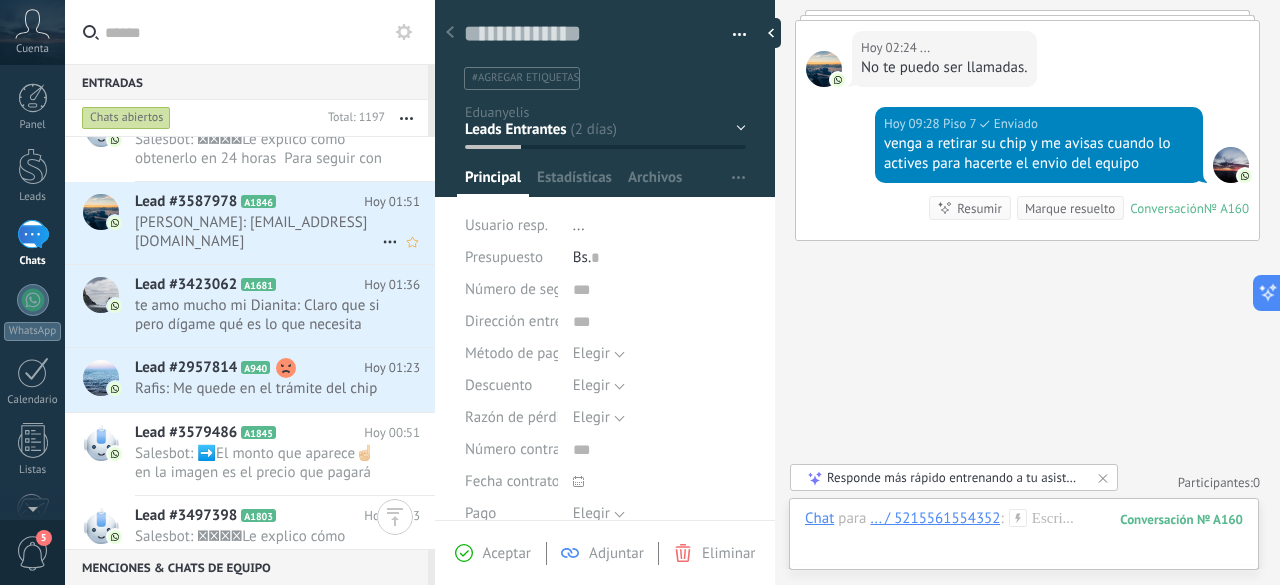 click on "[PERSON_NAME]: [EMAIL_ADDRESS][DOMAIN_NAME]" at bounding box center (258, 232) 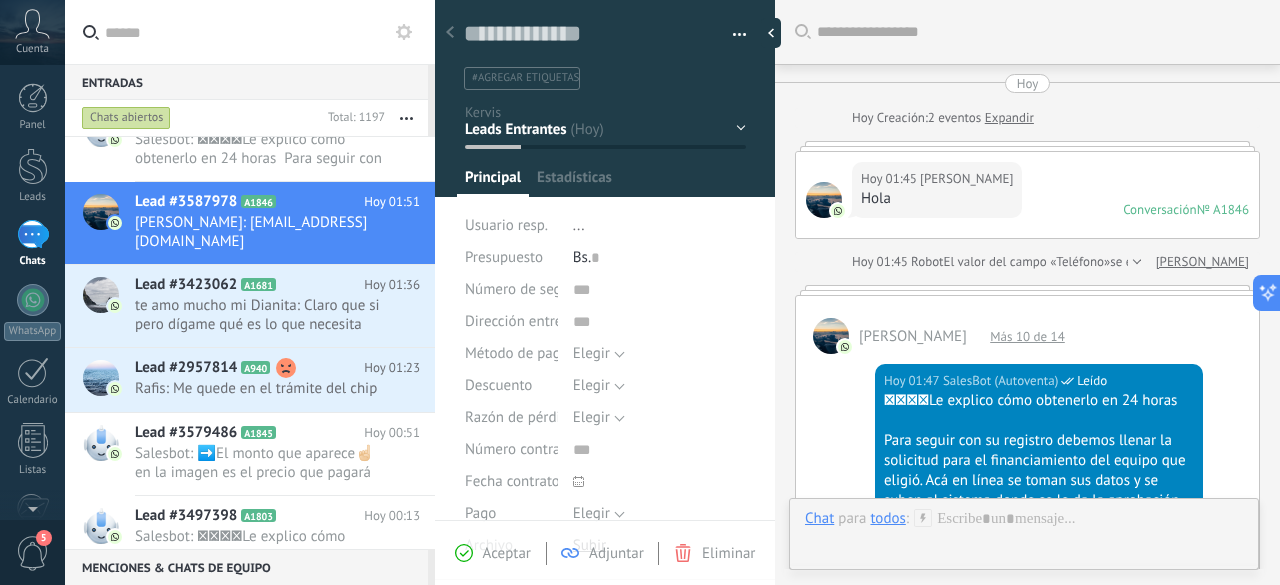 scroll, scrollTop: 30, scrollLeft: 0, axis: vertical 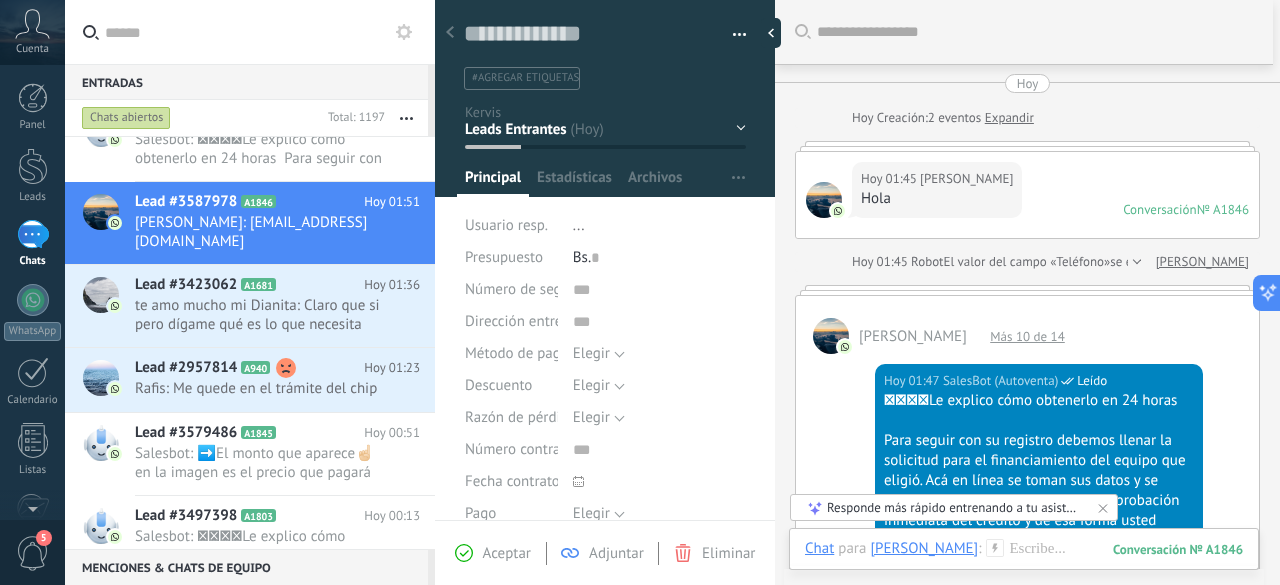 click on "Más 10 de 14" at bounding box center (1027, 336) 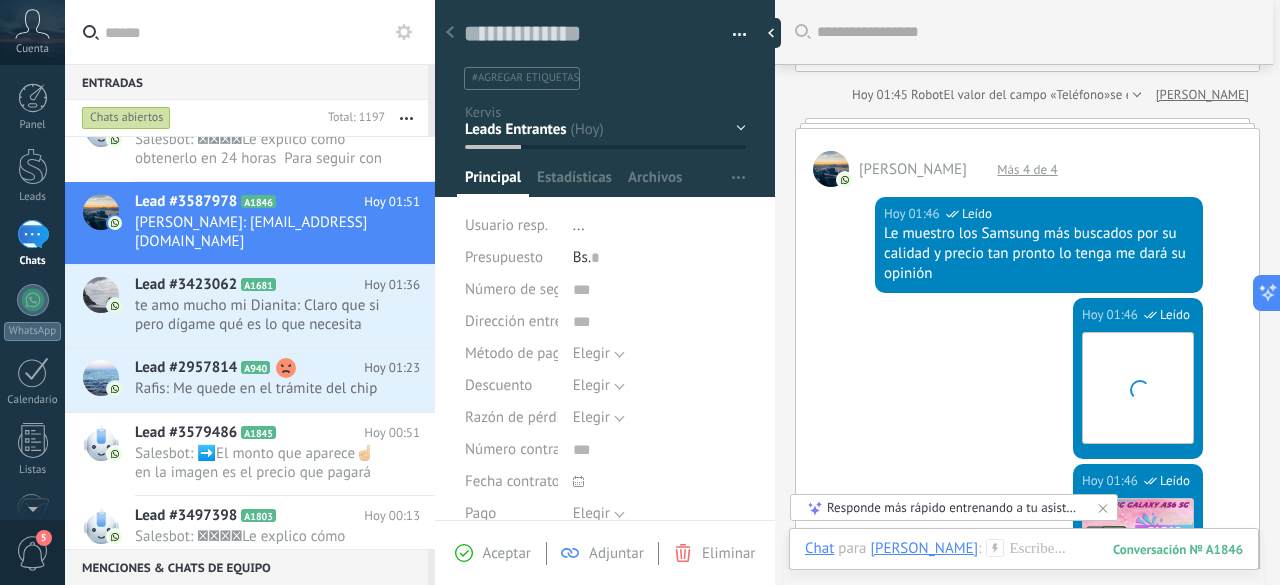 scroll, scrollTop: 0, scrollLeft: 0, axis: both 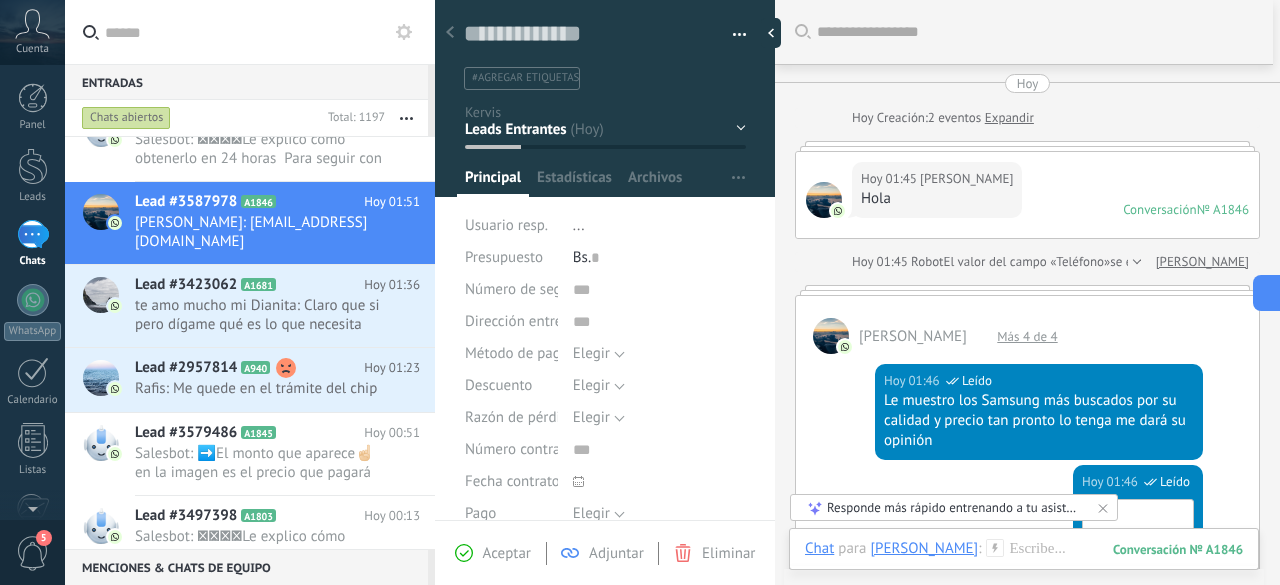 click on "Más 4 de 4" at bounding box center (1027, 336) 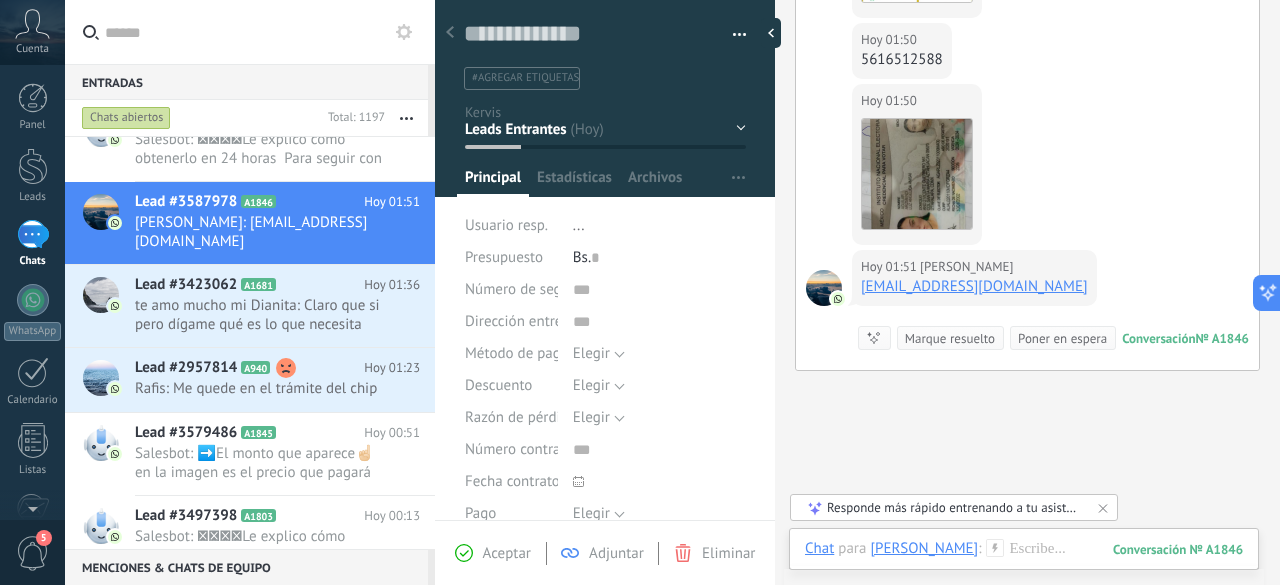 scroll, scrollTop: 3964, scrollLeft: 0, axis: vertical 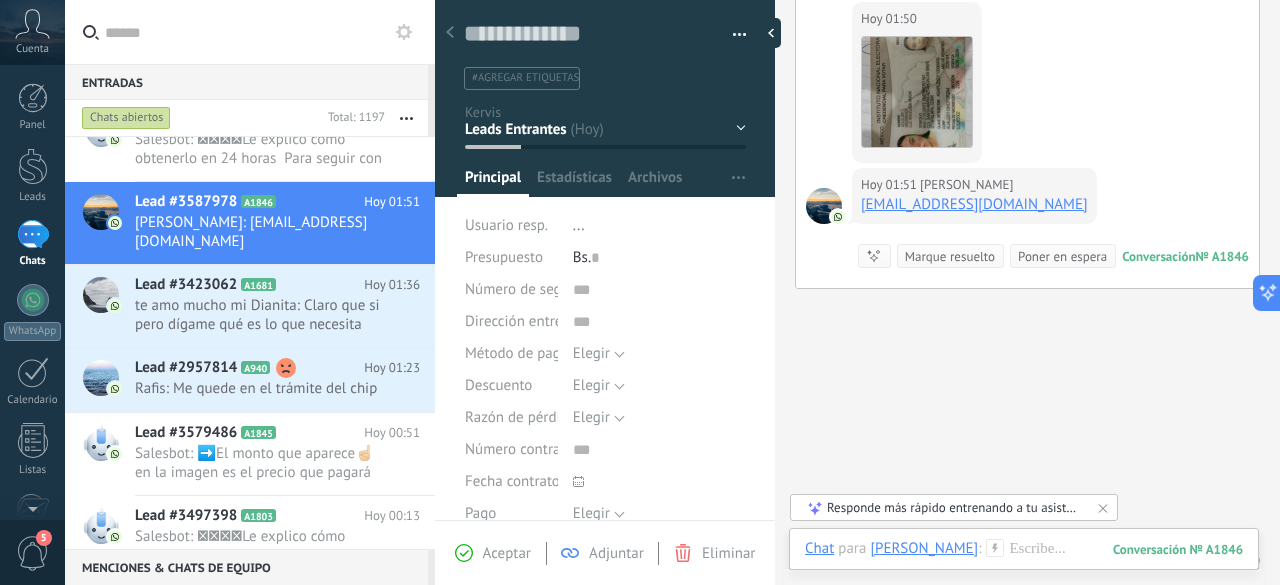 click 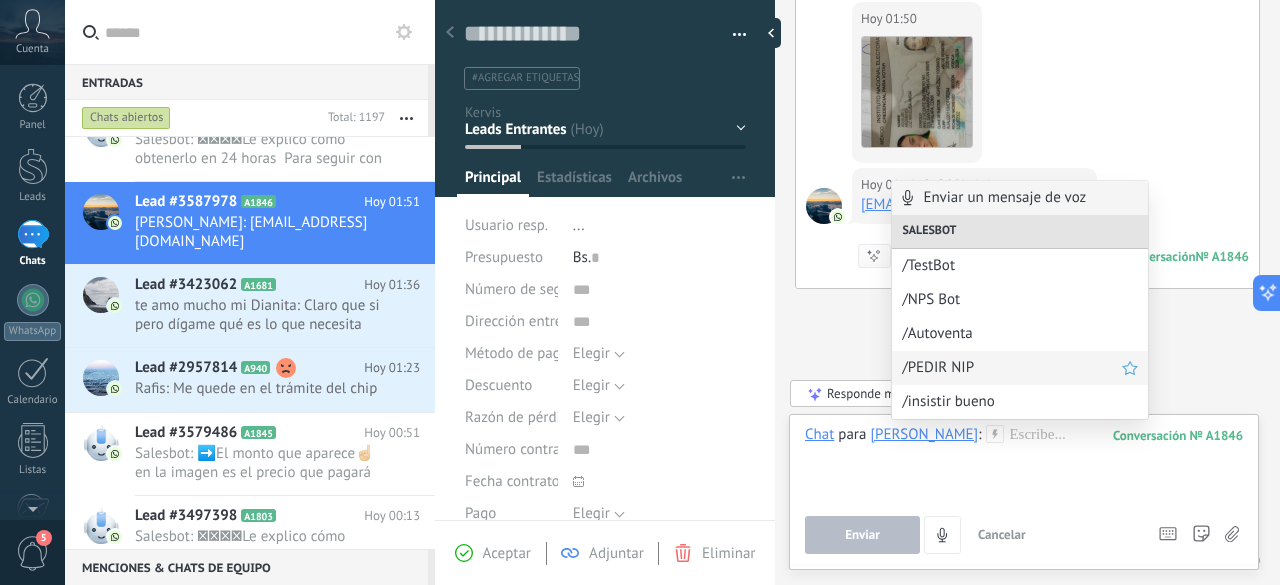 click on "/PEDIR NIP" at bounding box center (1012, 367) 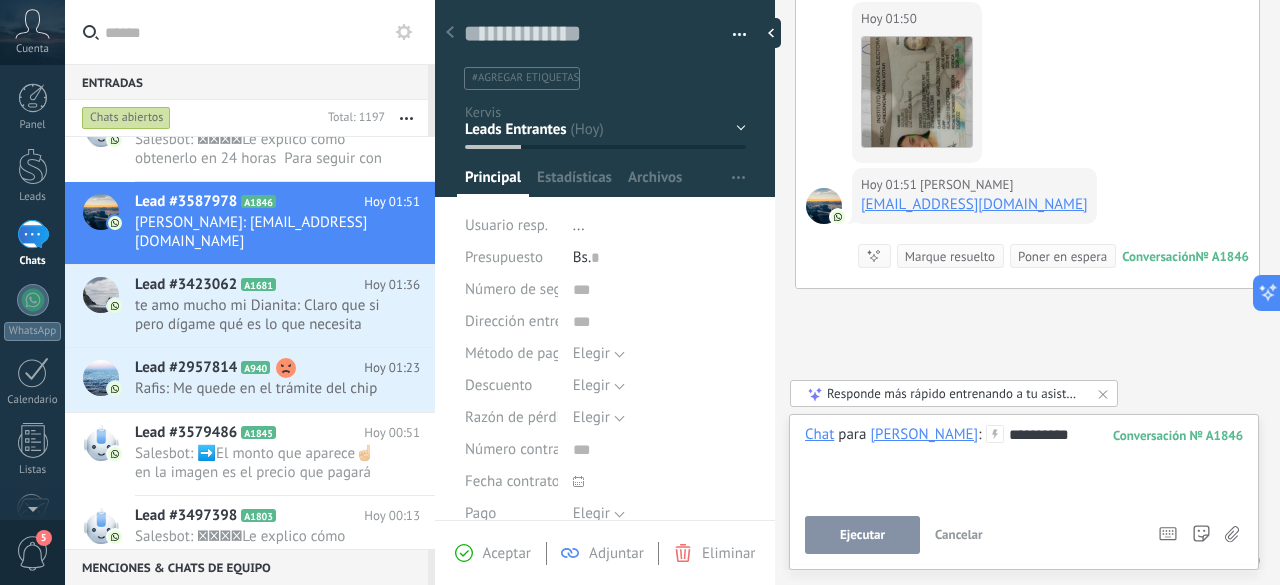 click on "Ejecutar" at bounding box center (862, 535) 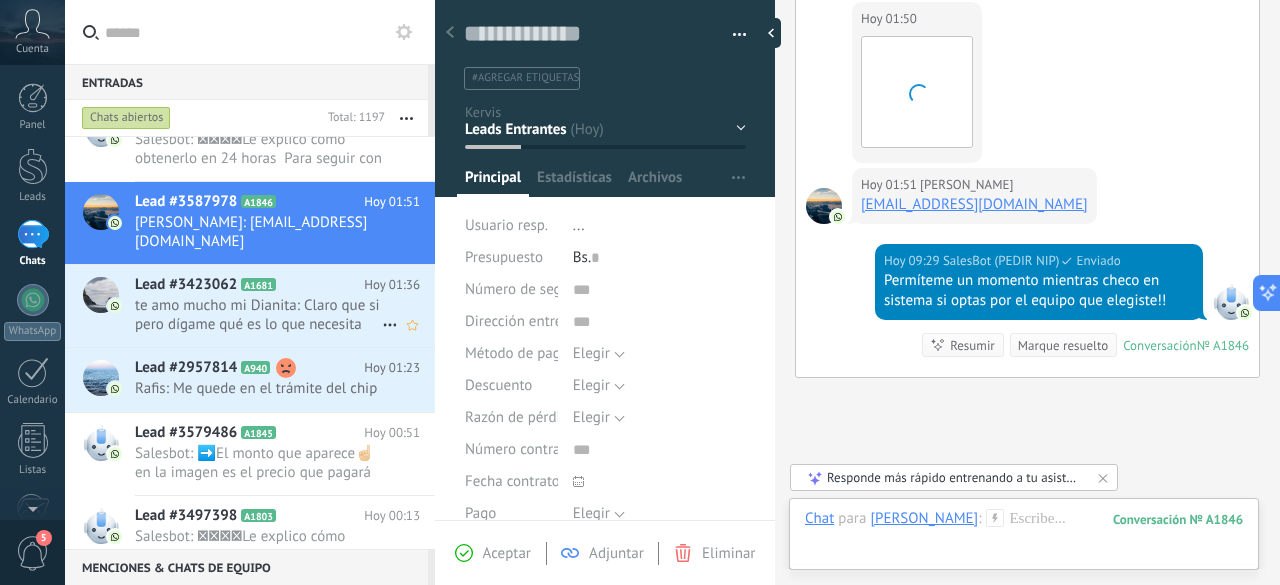 scroll, scrollTop: 4098, scrollLeft: 0, axis: vertical 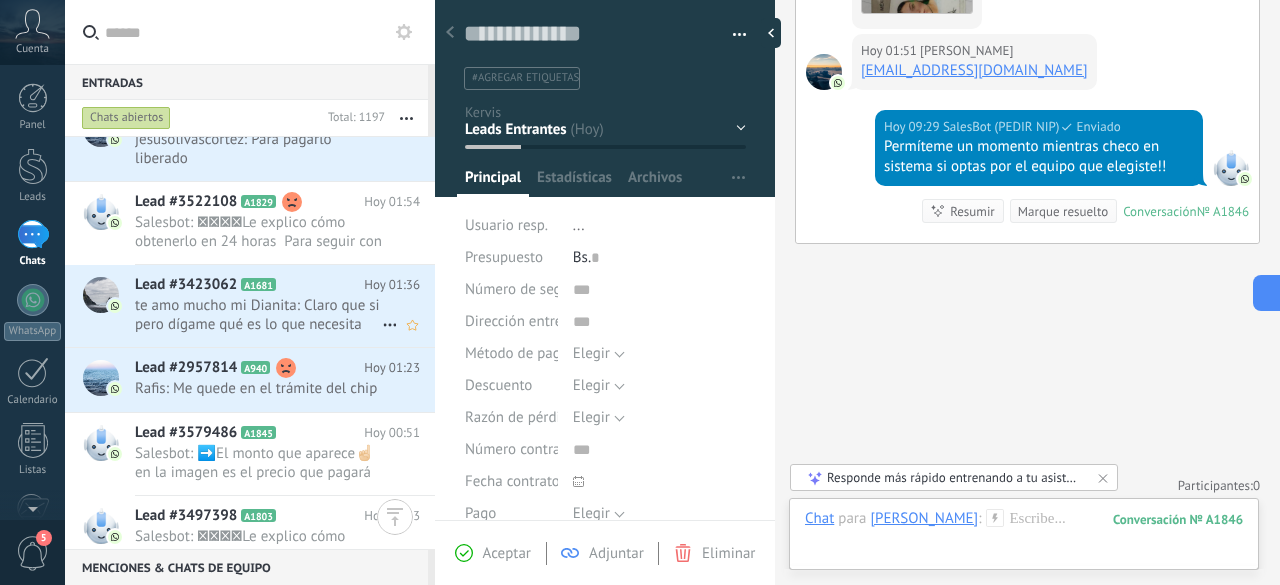 click on "te amo mucho mi Dianita: Claro que si pero dígame qué es lo que necesita por favor gracias" at bounding box center (258, 315) 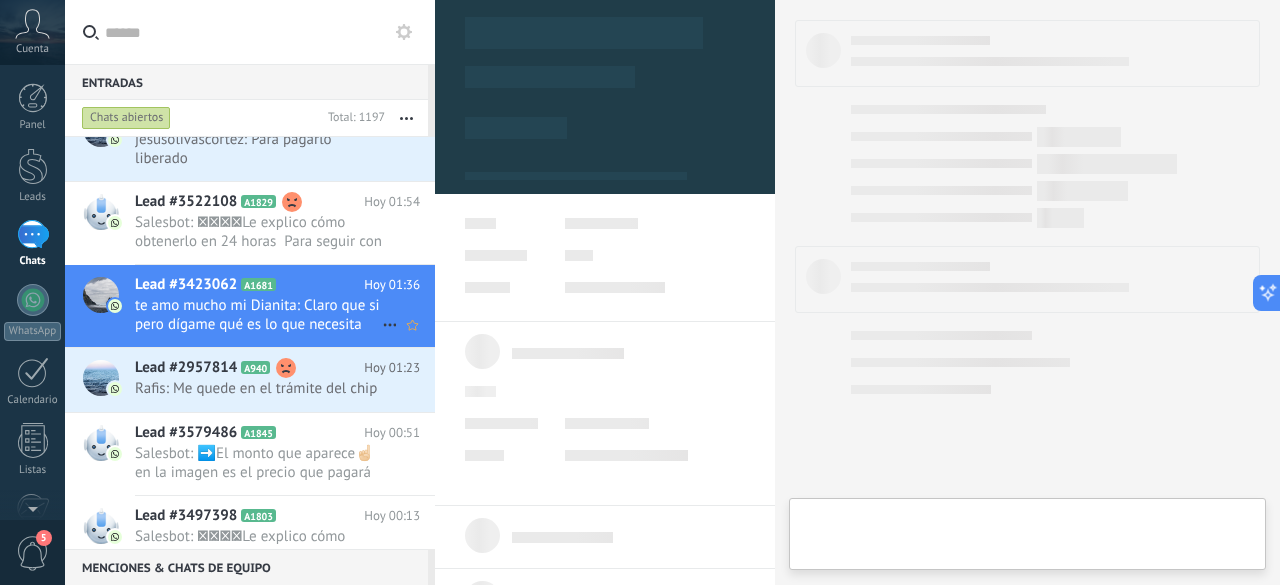 type on "**********" 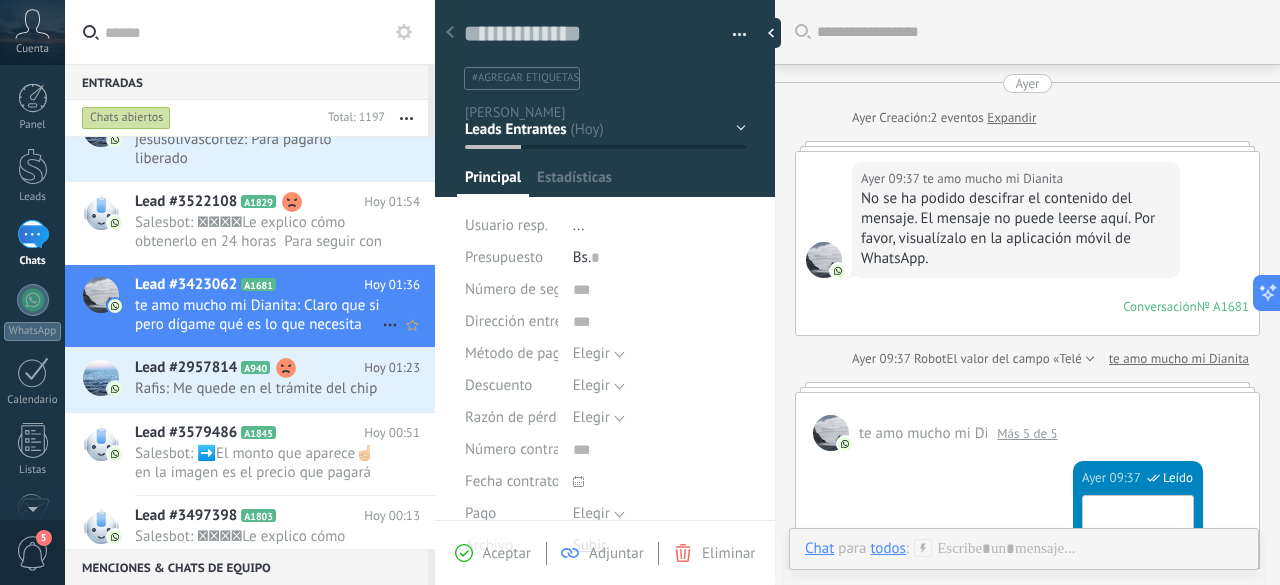scroll, scrollTop: 30, scrollLeft: 0, axis: vertical 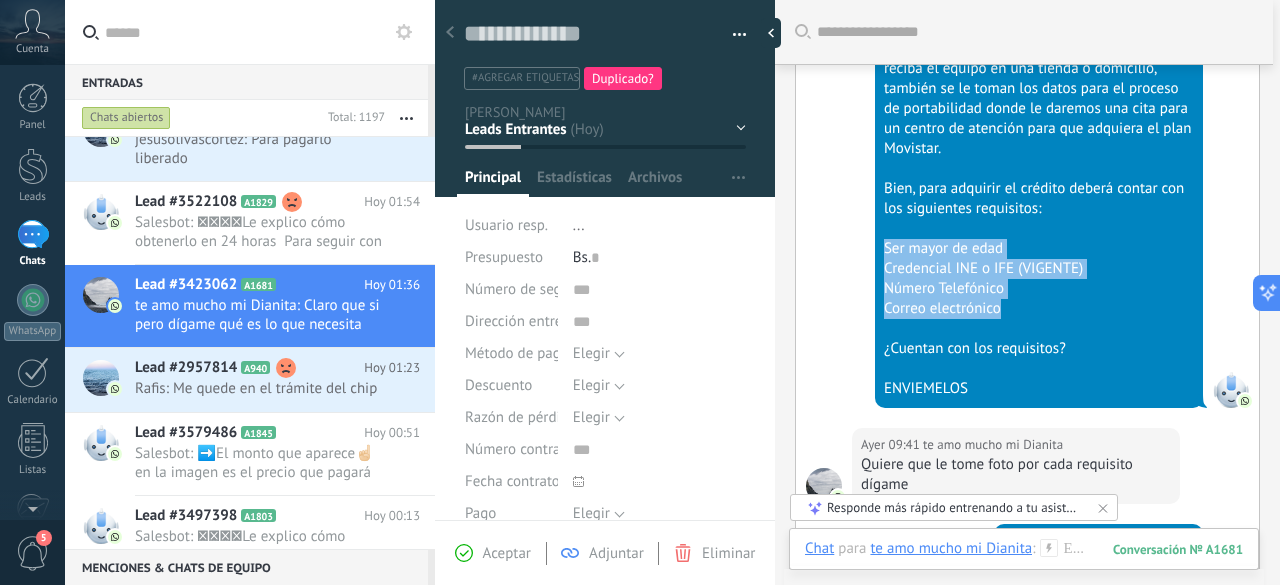 drag, startPoint x: 1000, startPoint y: 309, endPoint x: 854, endPoint y: 250, distance: 157.47063 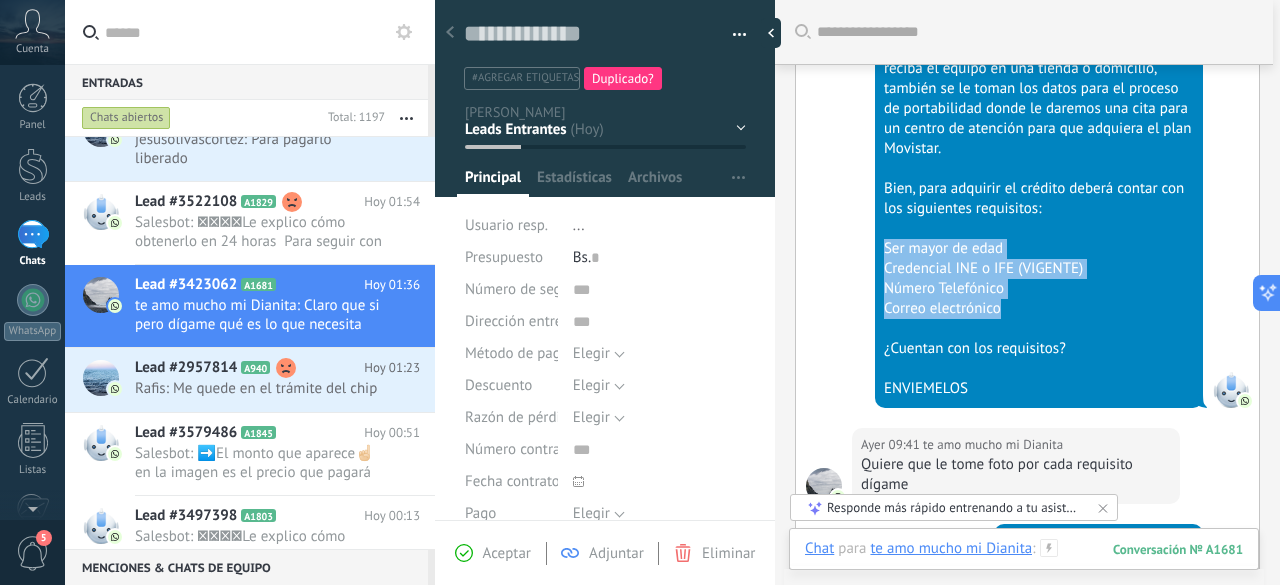 click at bounding box center [1024, 569] 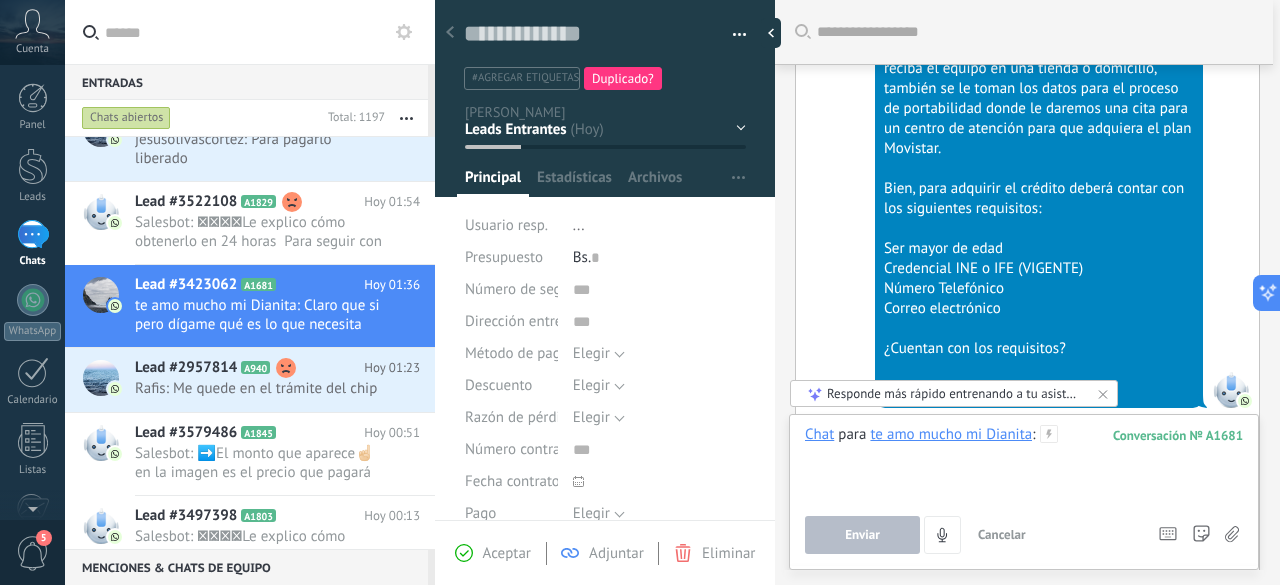 click at bounding box center (1024, 463) 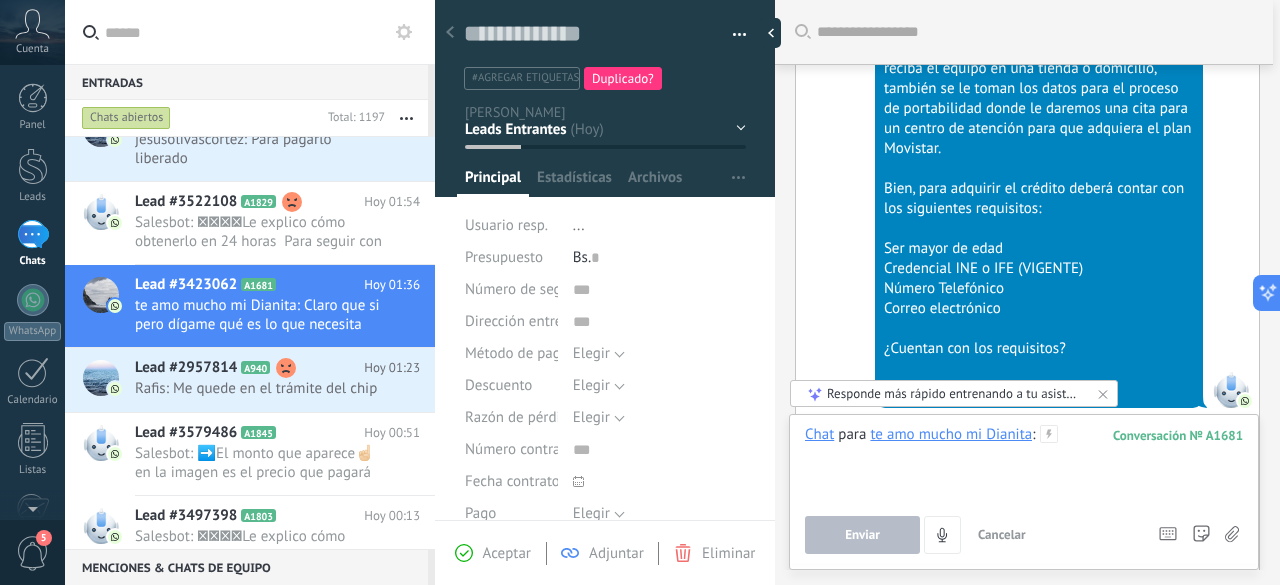 paste 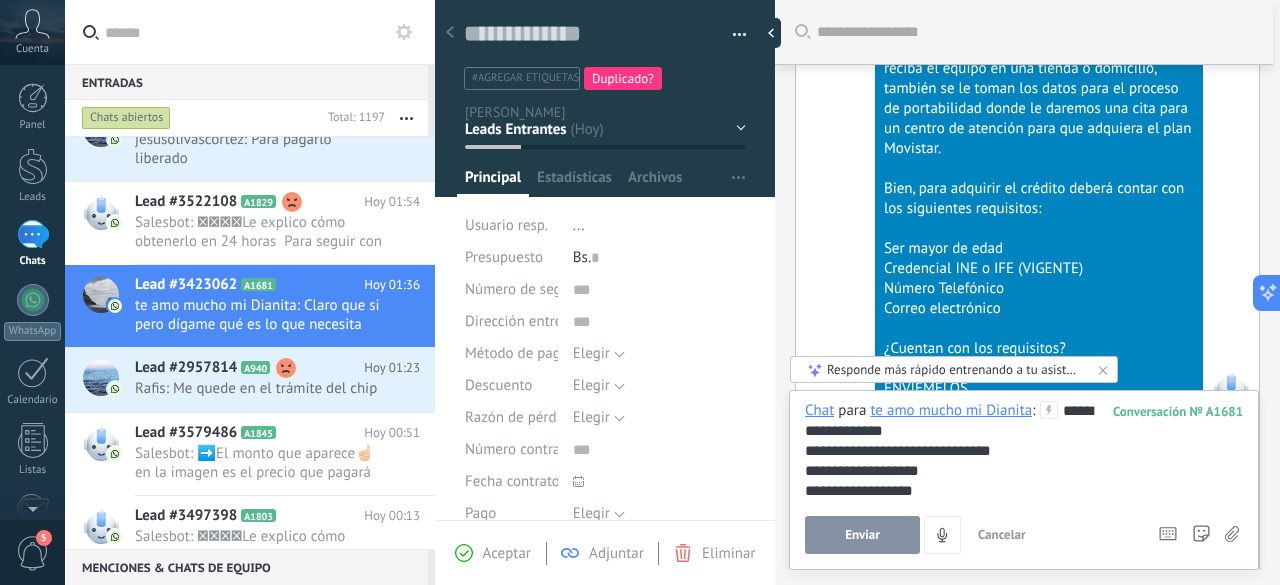 type 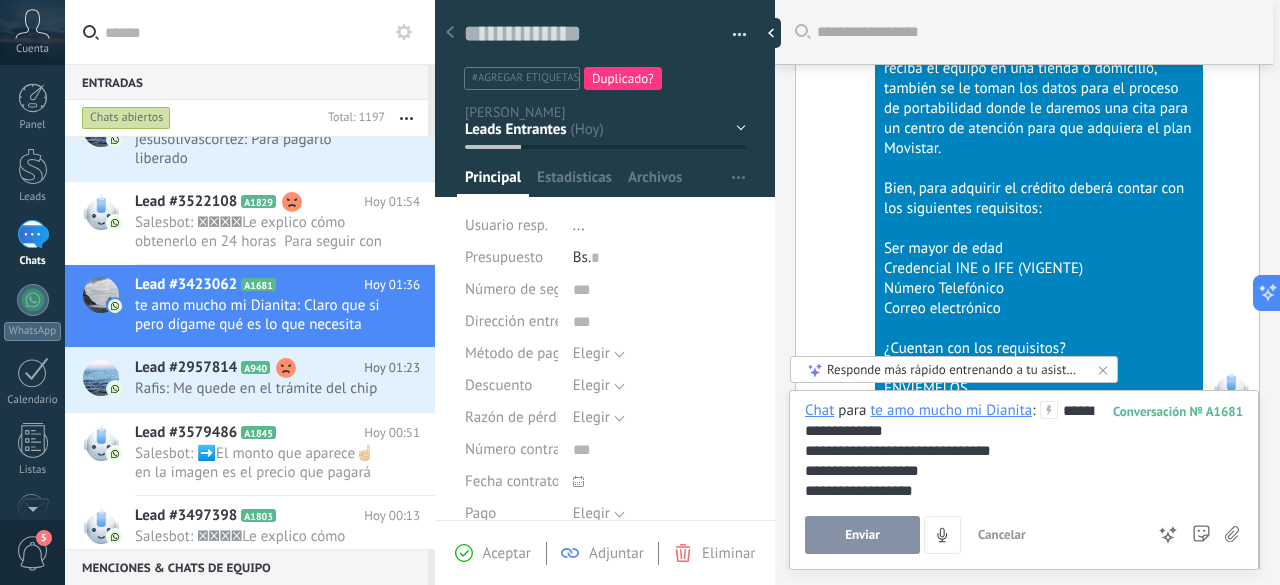 click on "Enviar" at bounding box center (862, 535) 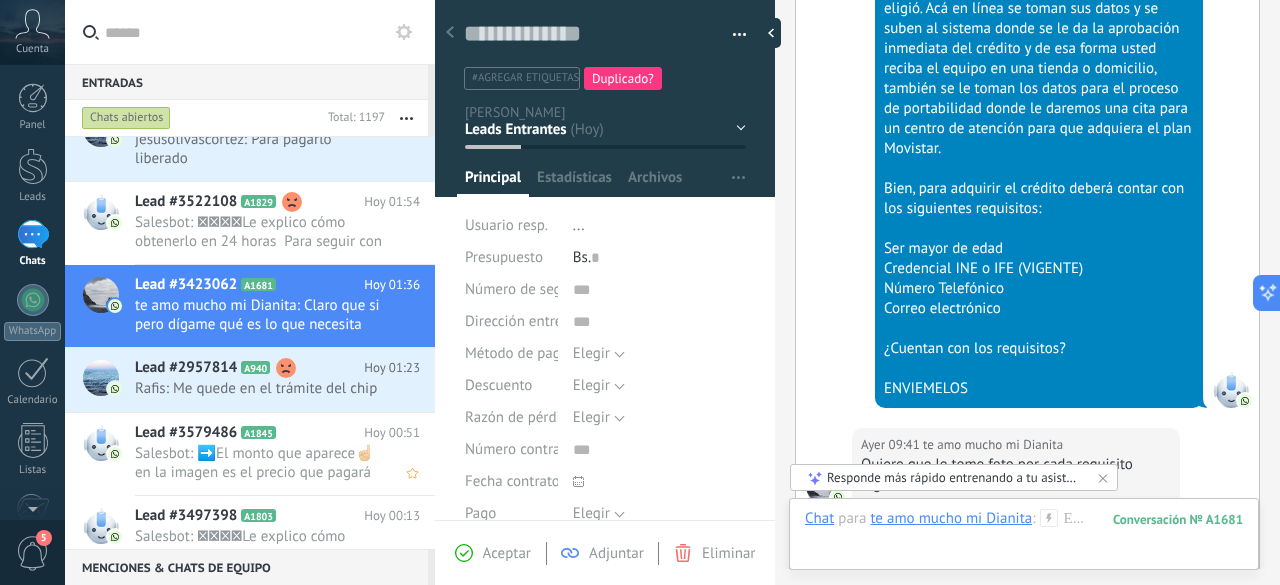 scroll, scrollTop: 2468, scrollLeft: 0, axis: vertical 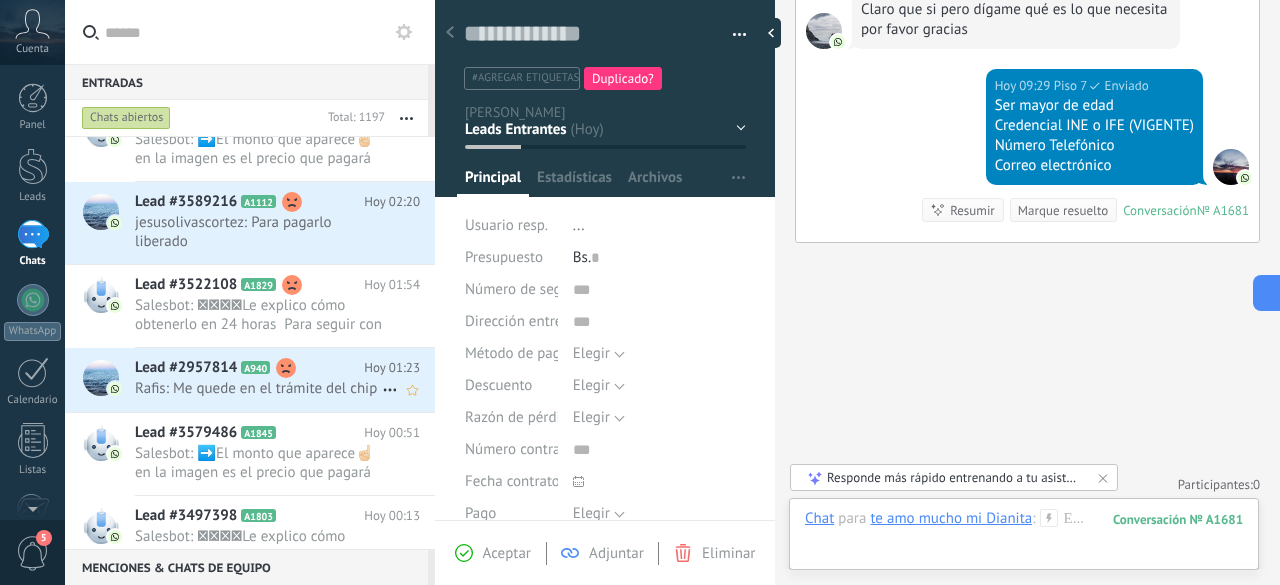 click on "Rafis: Me quede en el trámite del chip" at bounding box center [258, 388] 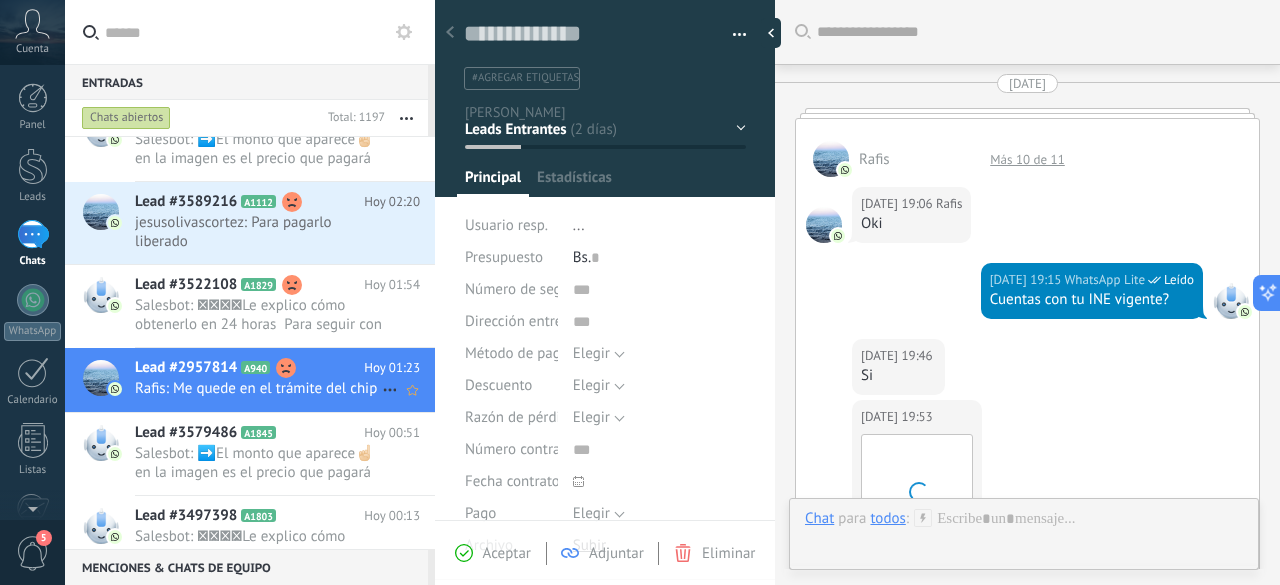 type on "**********" 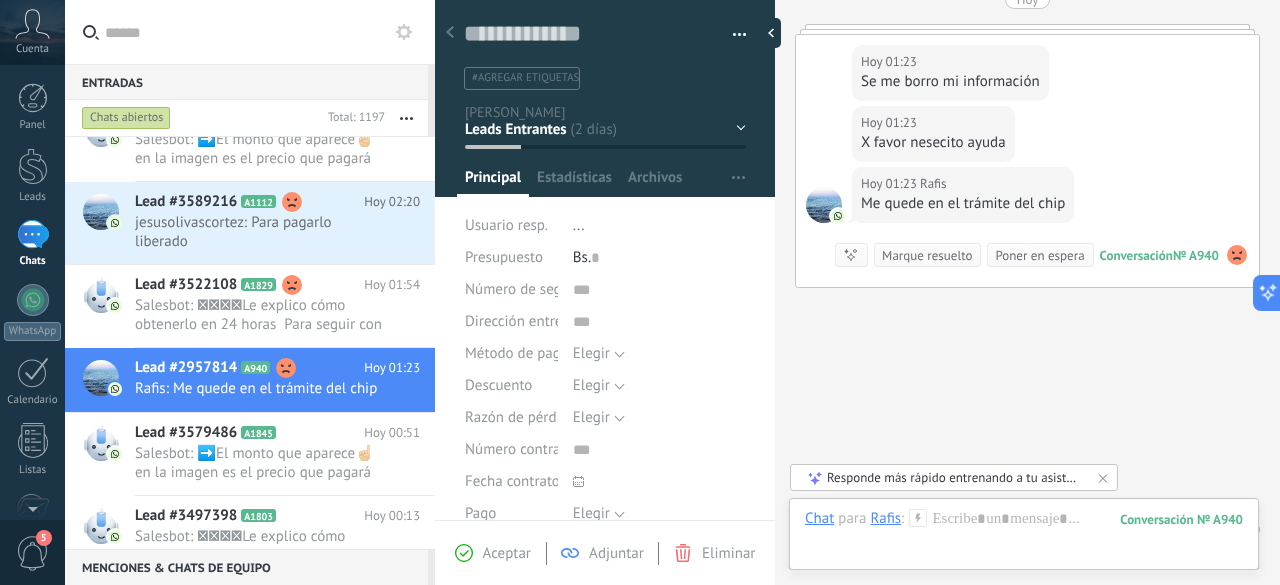 scroll, scrollTop: 2570, scrollLeft: 0, axis: vertical 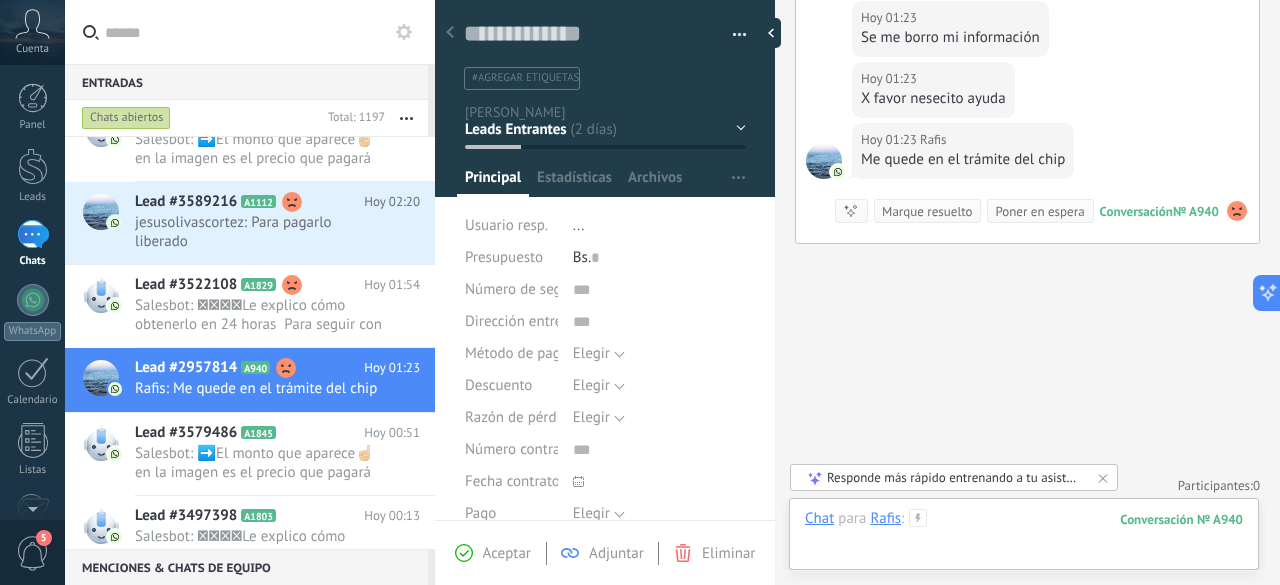 click at bounding box center [1024, 539] 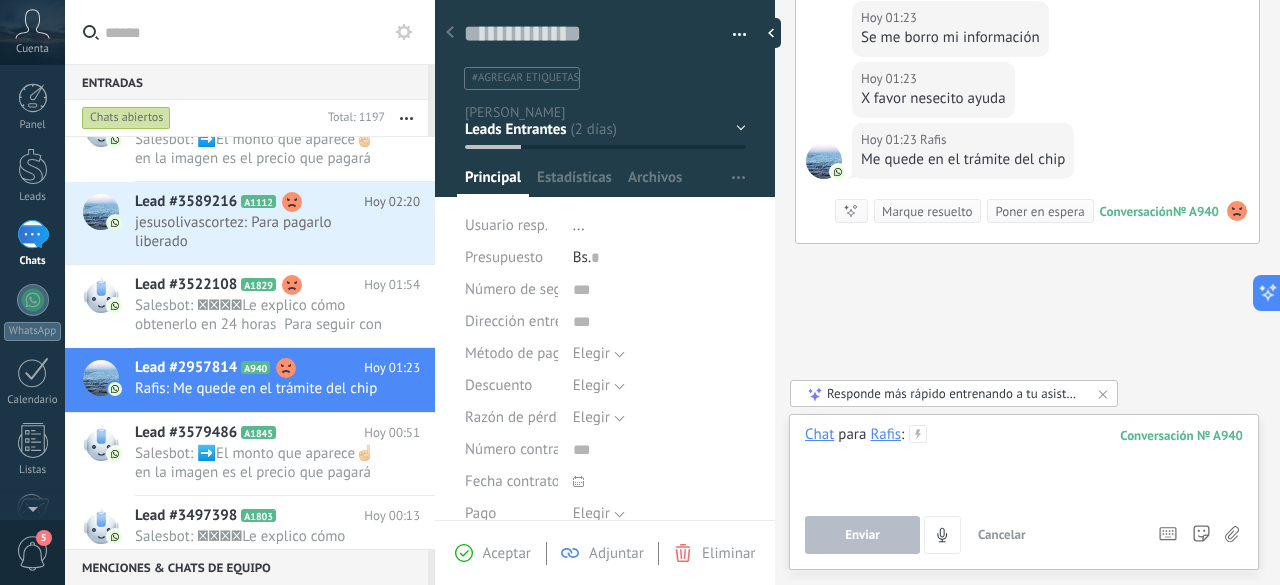 type 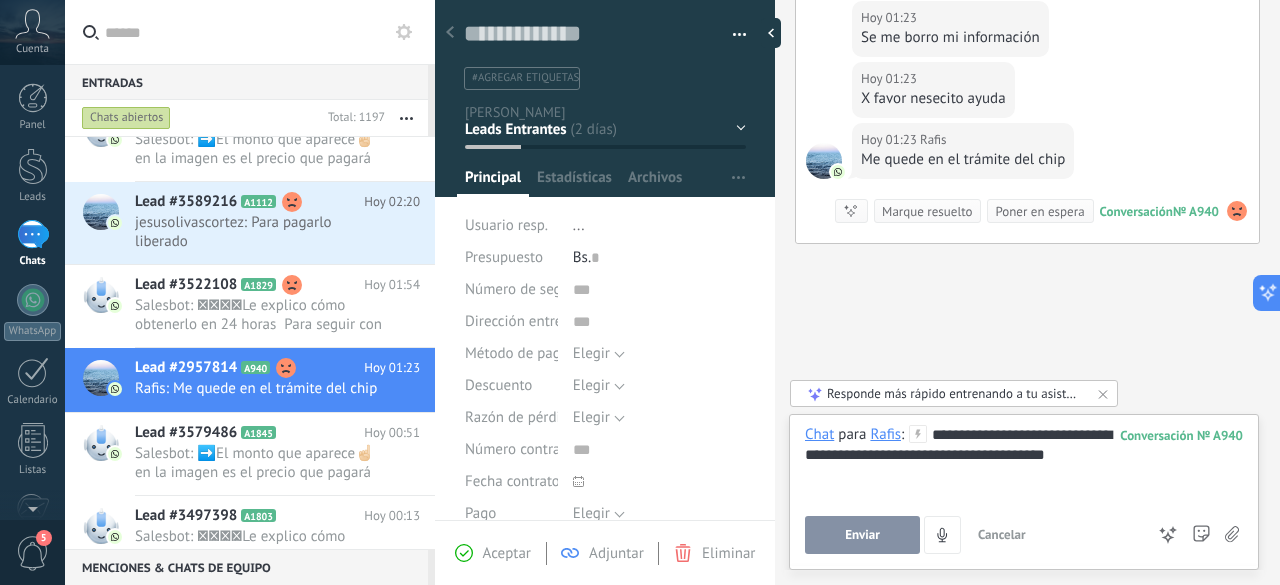 click on "Enviar" at bounding box center (862, 535) 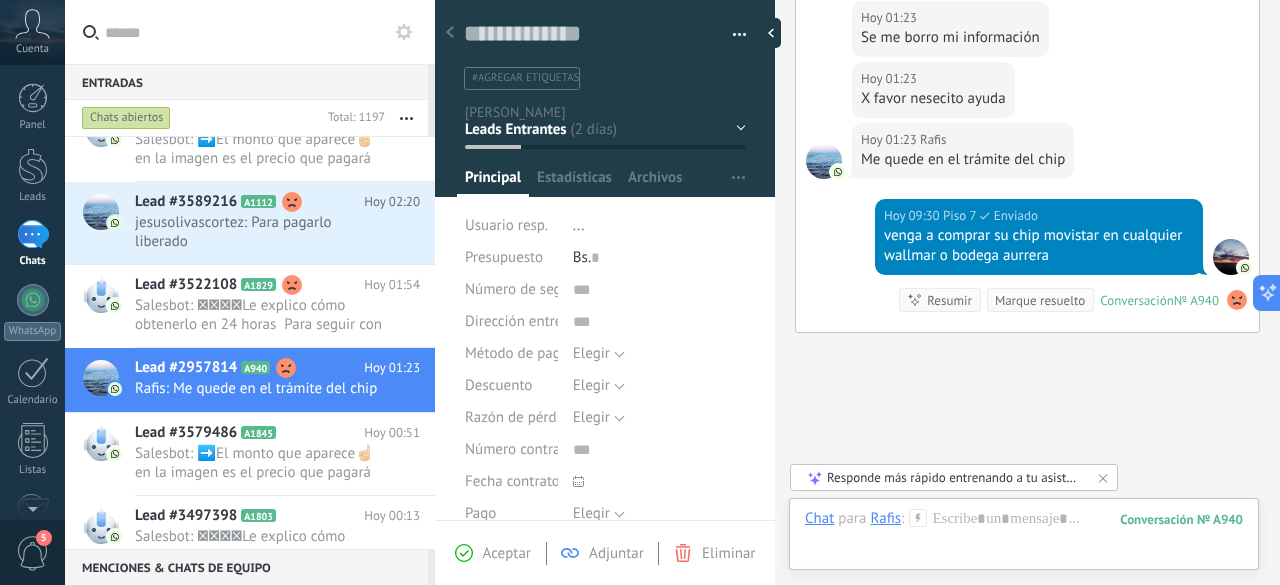 scroll, scrollTop: 2659, scrollLeft: 0, axis: vertical 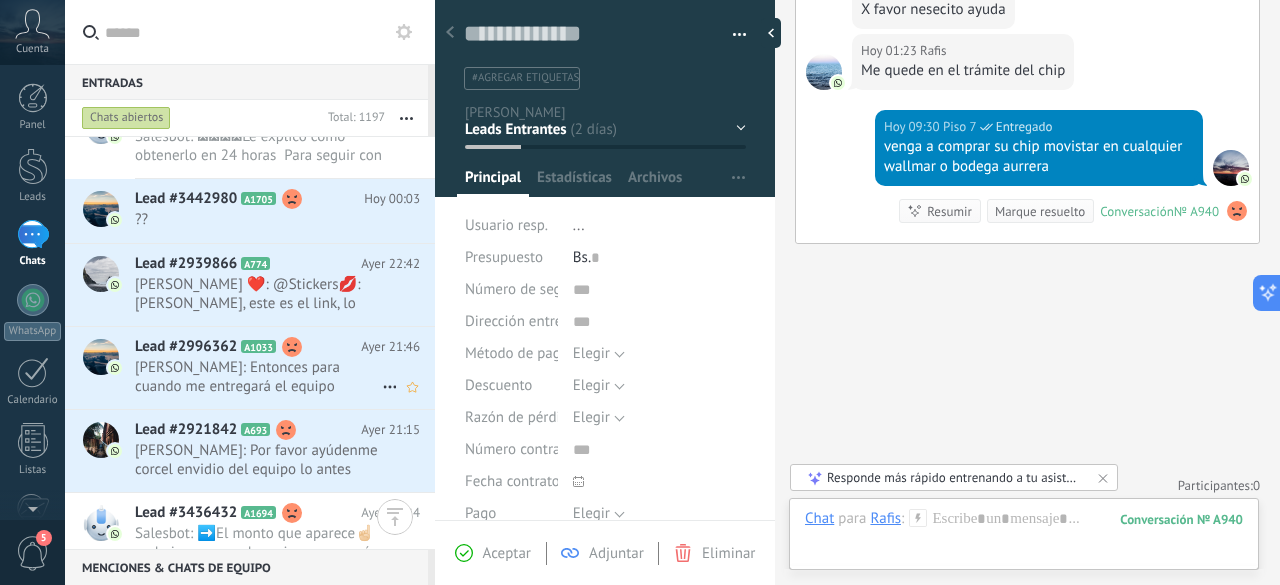 click on "Lead #2996362
A1033
Ayer 21:46
[PERSON_NAME]: Entonces  para cuando me entregará el equipo" at bounding box center (285, 368) 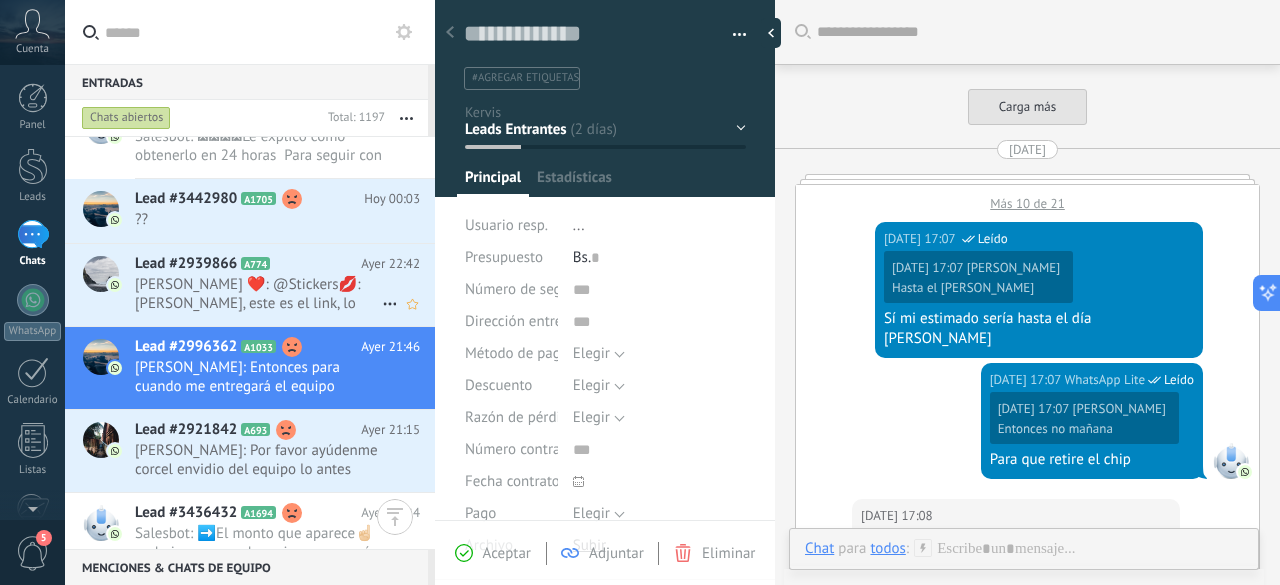 scroll, scrollTop: 30, scrollLeft: 0, axis: vertical 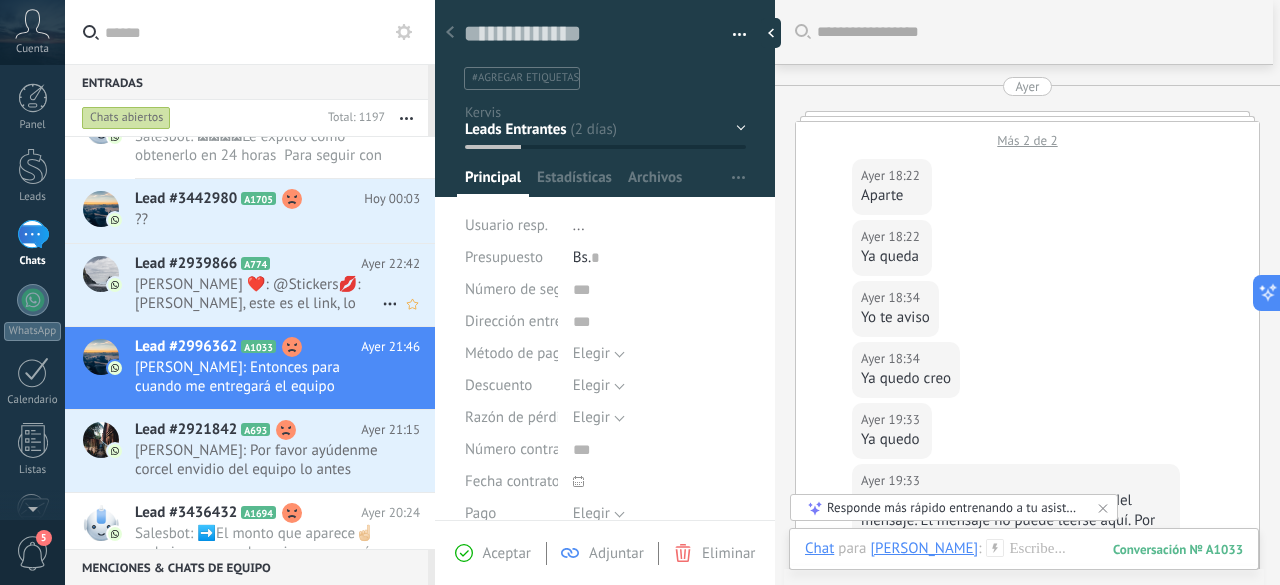 click on "[PERSON_NAME] ❤️: @Stickers💋:[PERSON_NAME], este es el link, lo copias y pegas en Google🙇👇
[URL][DOMAIN_NAME].." at bounding box center (258, 294) 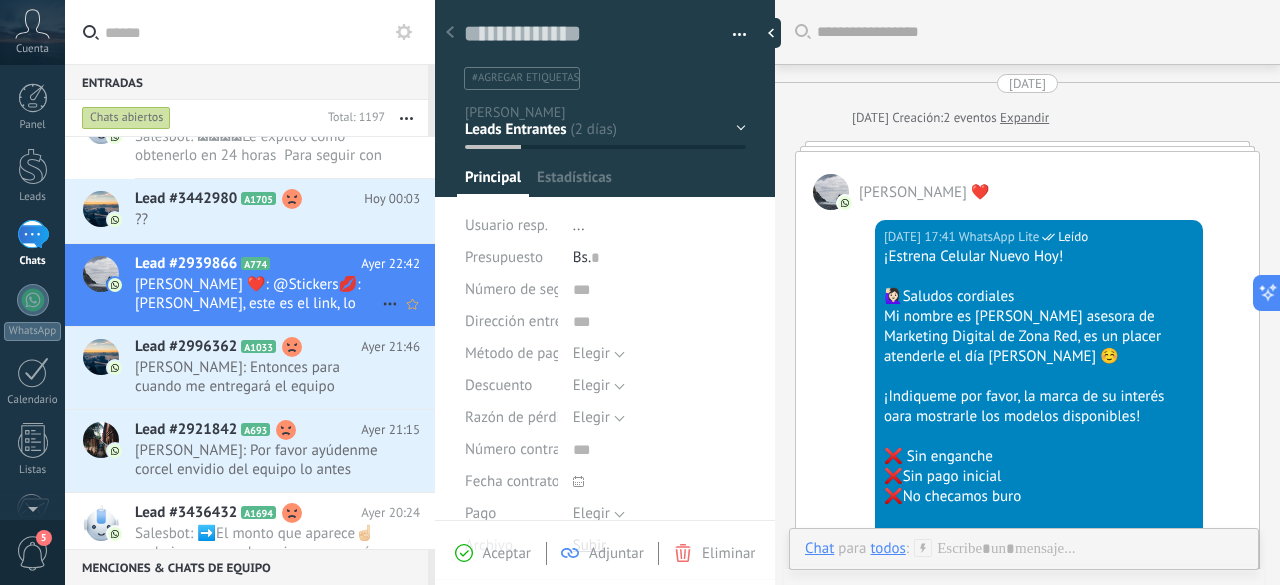 scroll, scrollTop: 30, scrollLeft: 0, axis: vertical 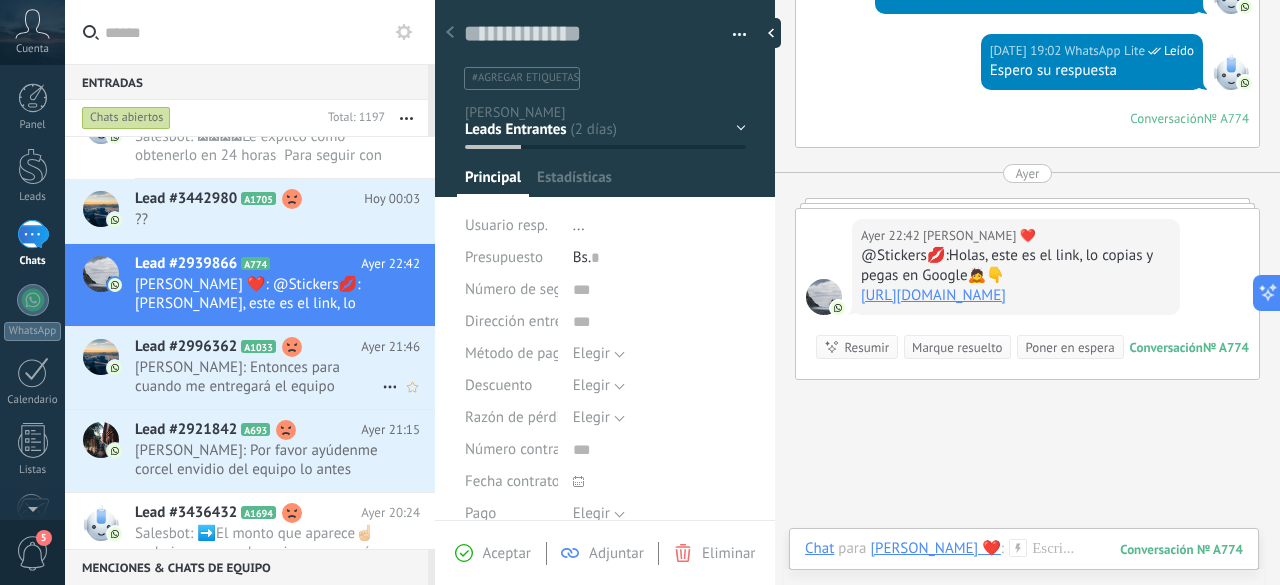 click on "Lead #2996362
A1033
Ayer 21:46
[PERSON_NAME]: Entonces  para cuando me entregará el equipo" at bounding box center [285, 368] 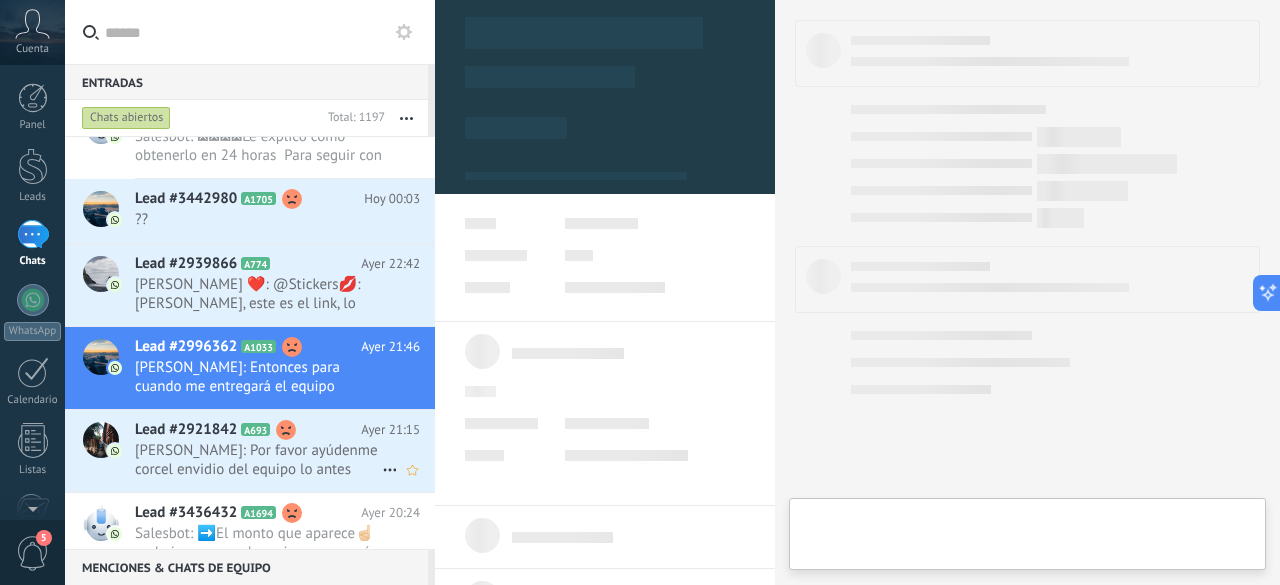 click on "[PERSON_NAME]: Por favor ayúdenme corcel envidio del equipo lo antes posible es lo que más requiero" at bounding box center (258, 460) 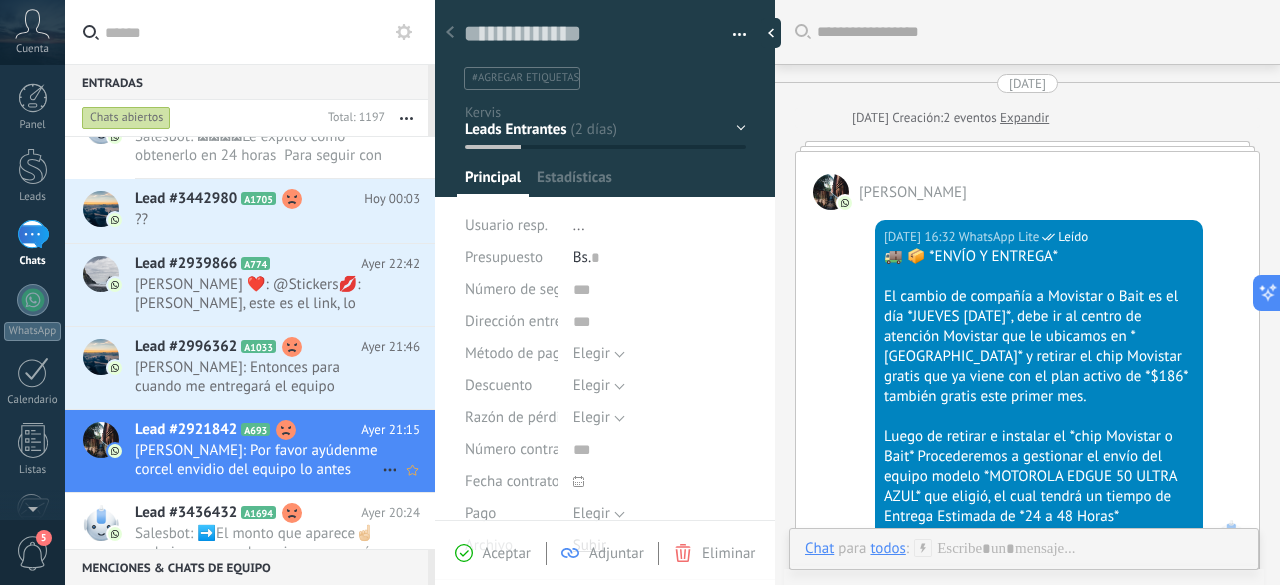 type on "**********" 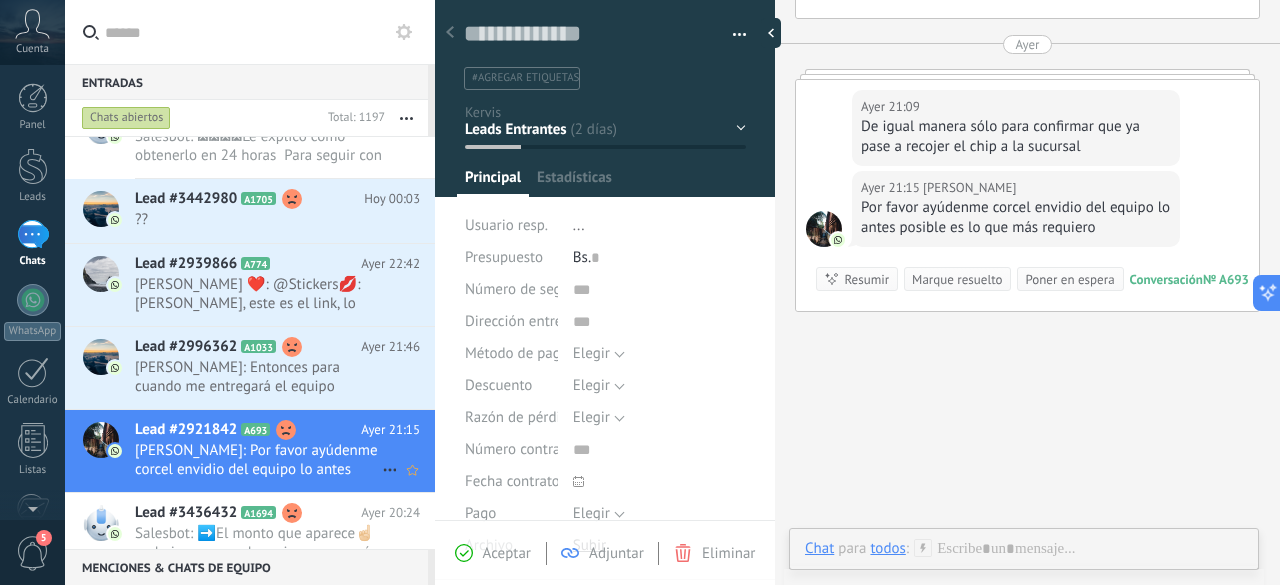 scroll, scrollTop: 30, scrollLeft: 0, axis: vertical 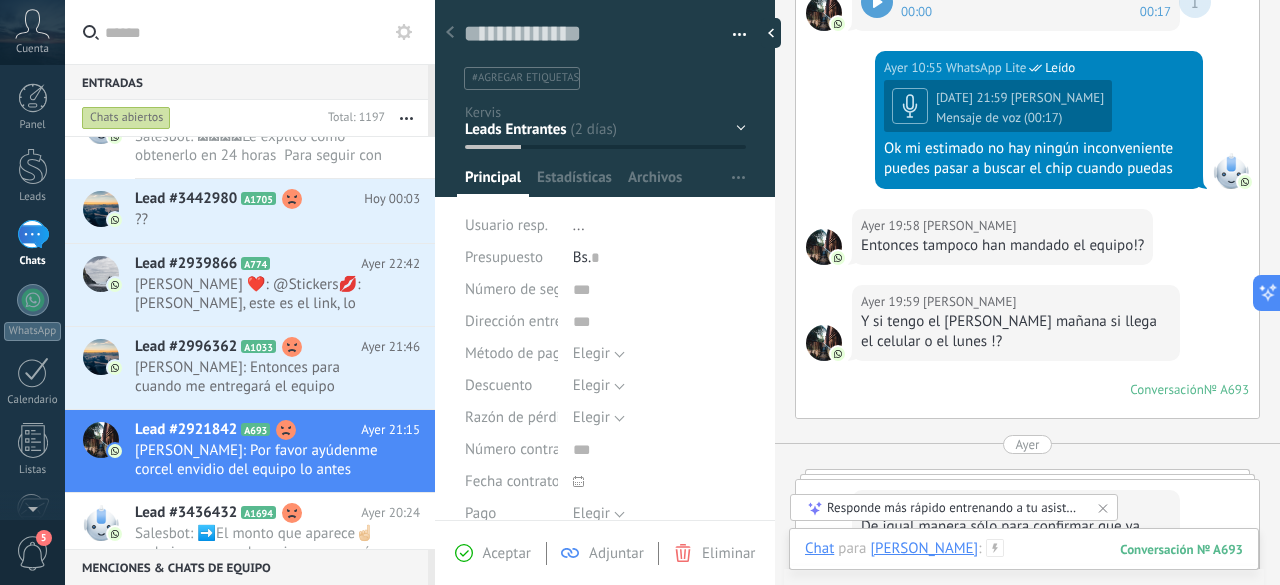 click at bounding box center (1024, 569) 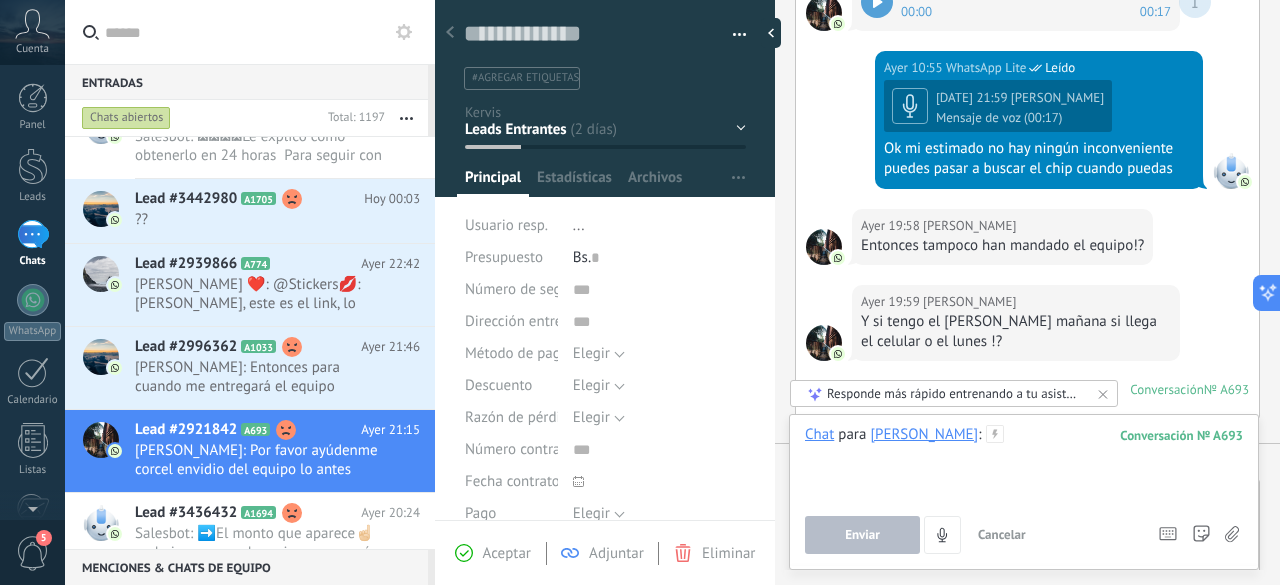 type 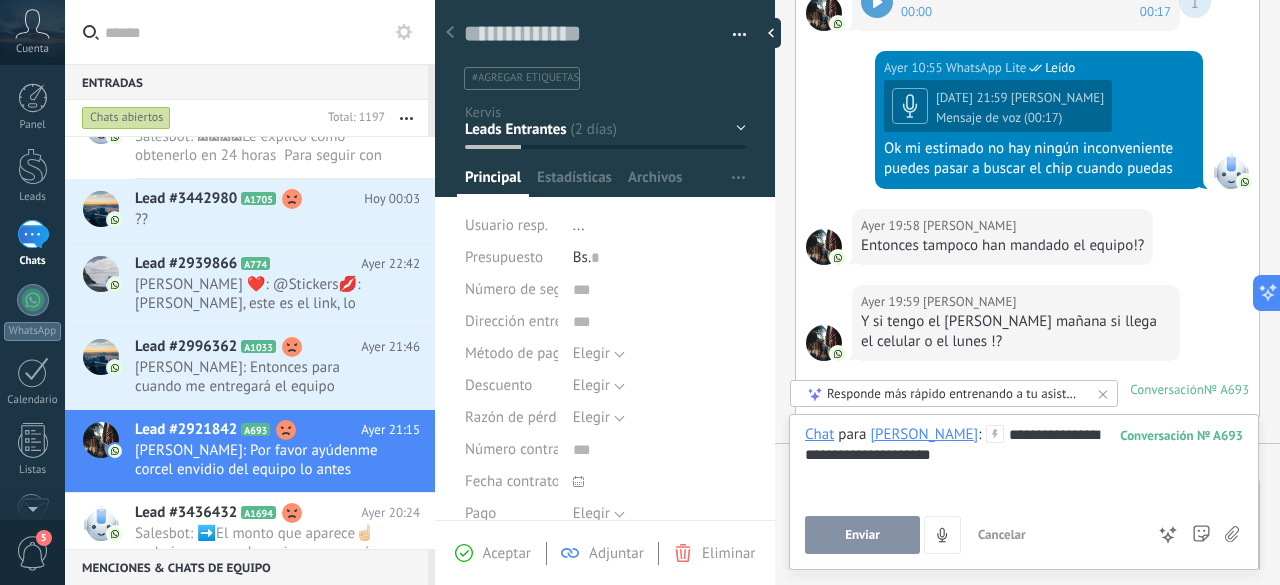 click on "Enviar" at bounding box center (862, 535) 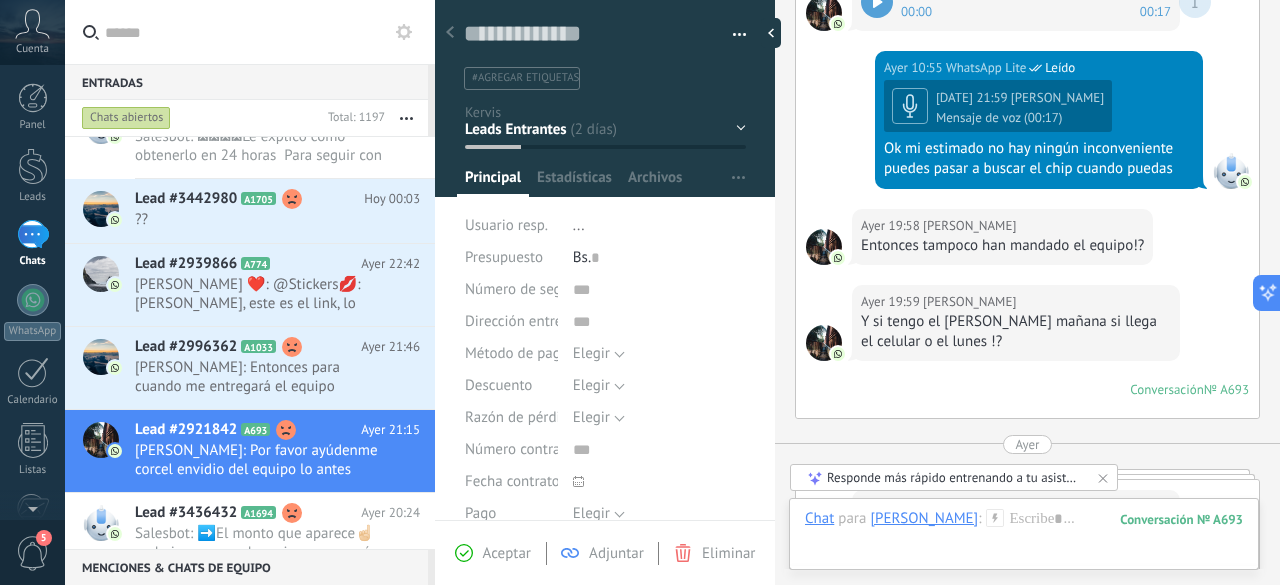 scroll, scrollTop: 3769, scrollLeft: 0, axis: vertical 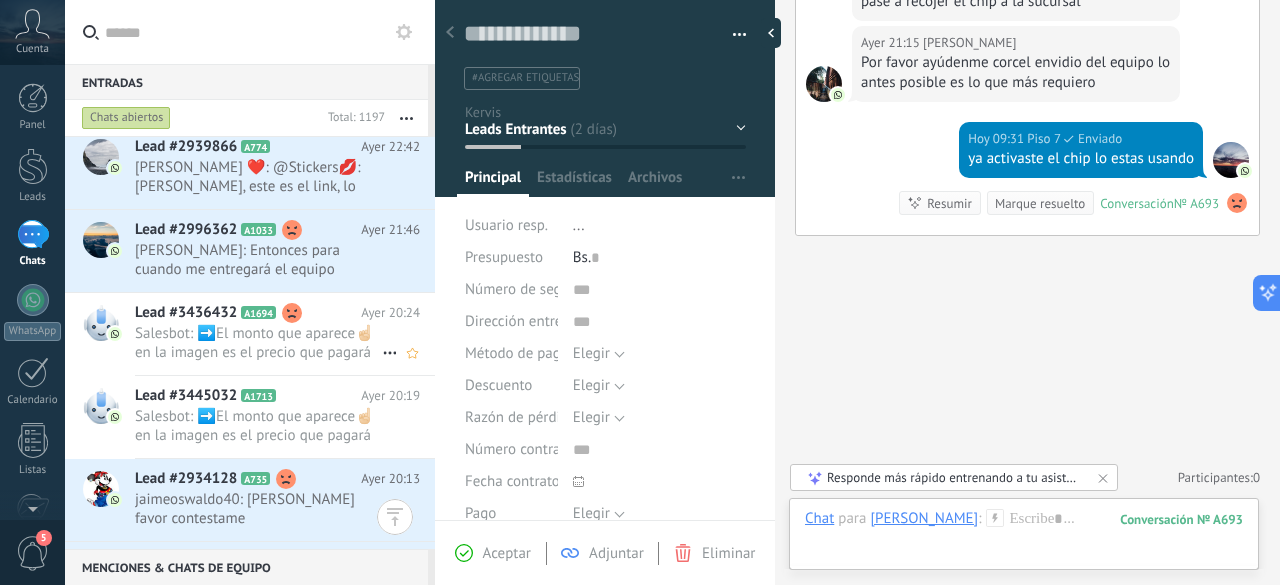 click on "Salesbot: ➡️El monto que aparece☝🏻en la imagen es el precio que pagará cada mes por el equipo en un plazo de 24 meses.
..." at bounding box center [258, 343] 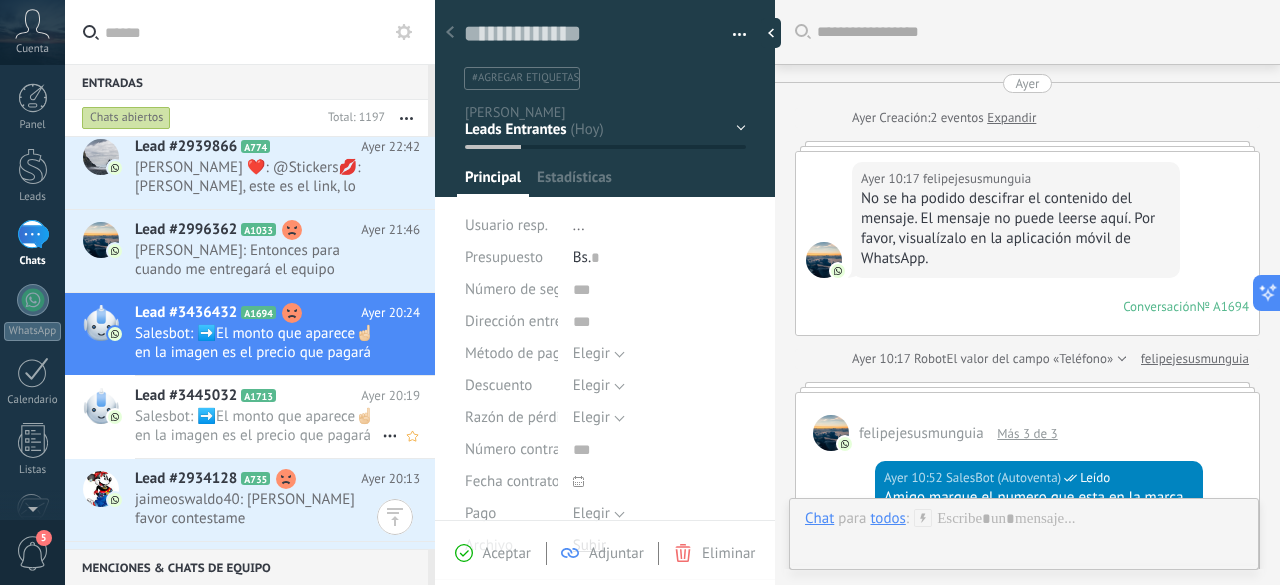 scroll, scrollTop: 30, scrollLeft: 0, axis: vertical 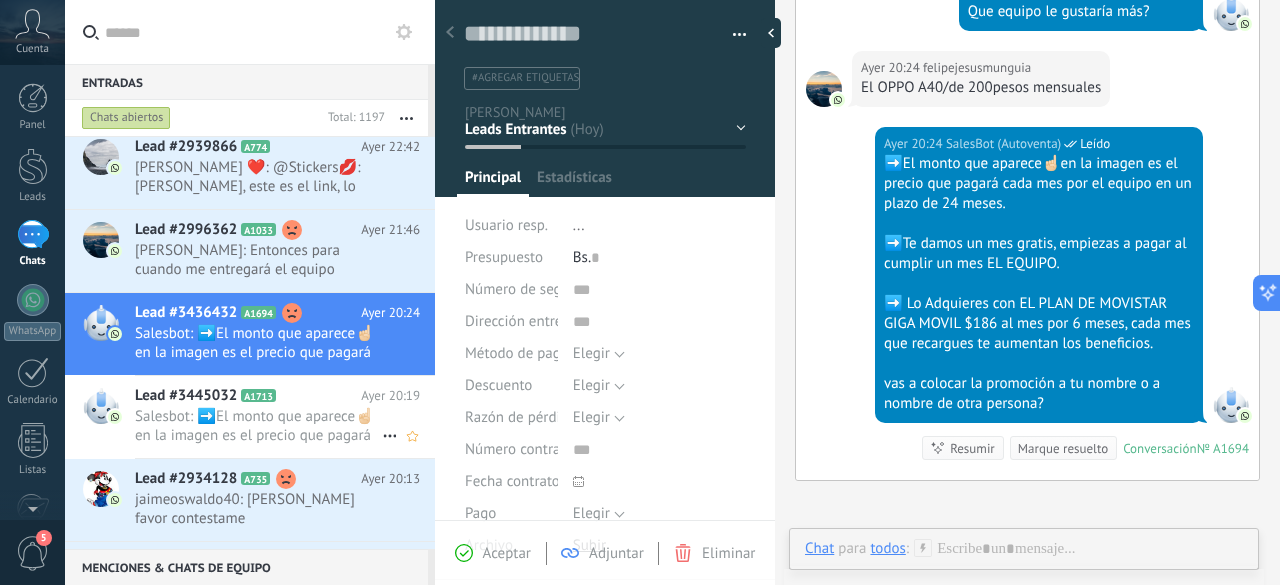 click on "Salesbot: ➡️El monto que aparece☝🏻en la imagen es el precio que pagará cada mes por el equipo en un plazo de 24 meses.
..." at bounding box center (258, 426) 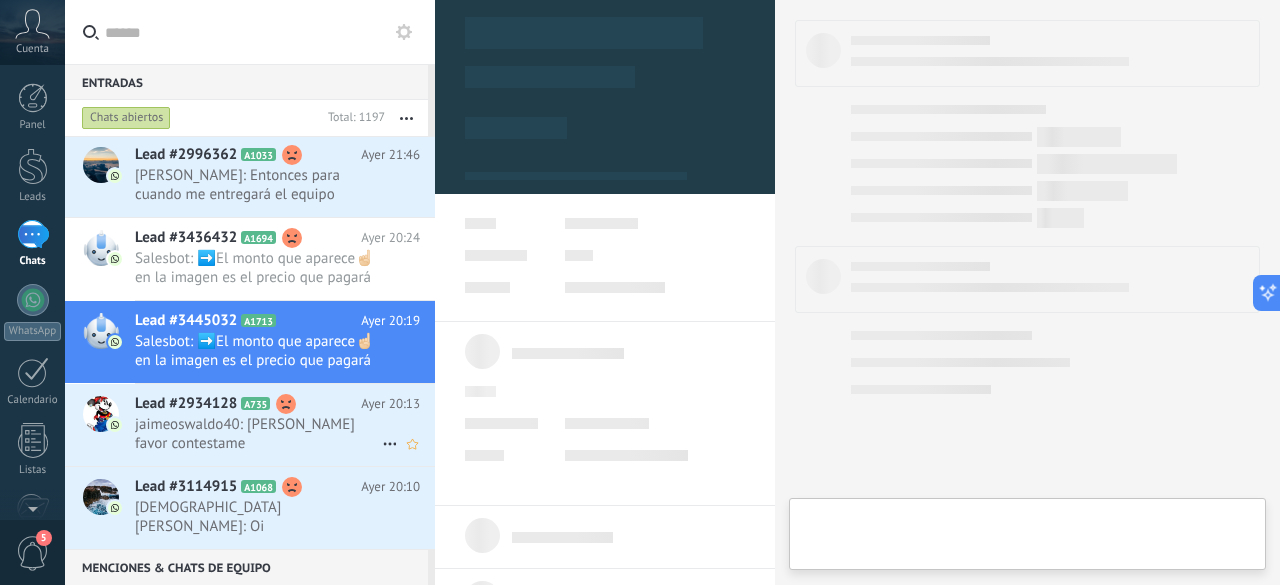 scroll, scrollTop: 1300, scrollLeft: 0, axis: vertical 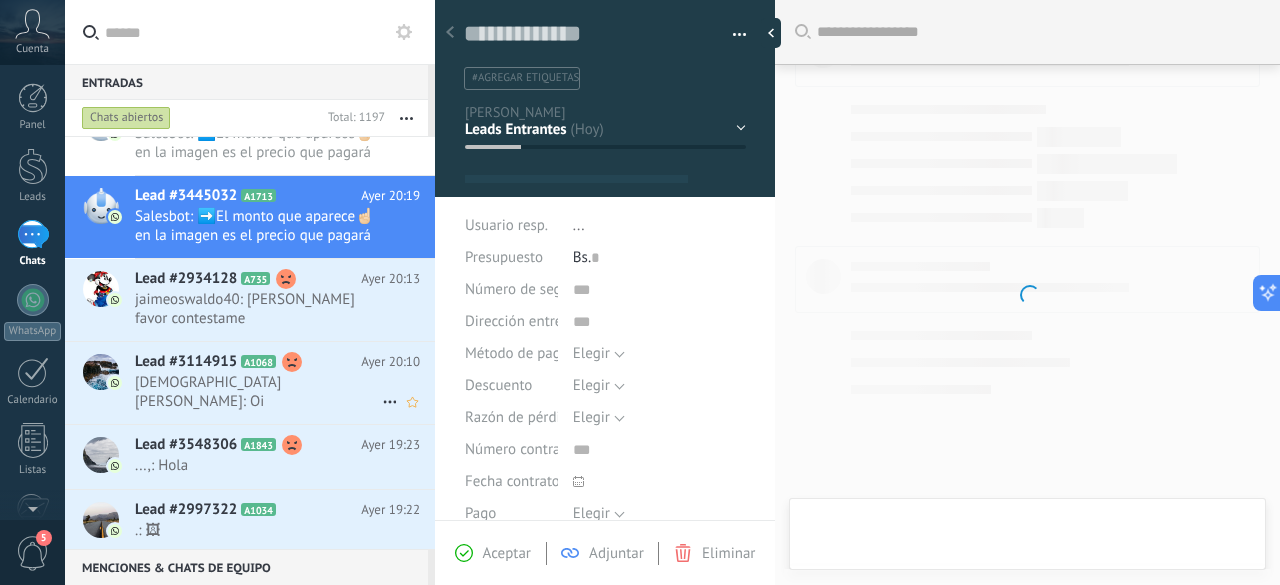 type on "**********" 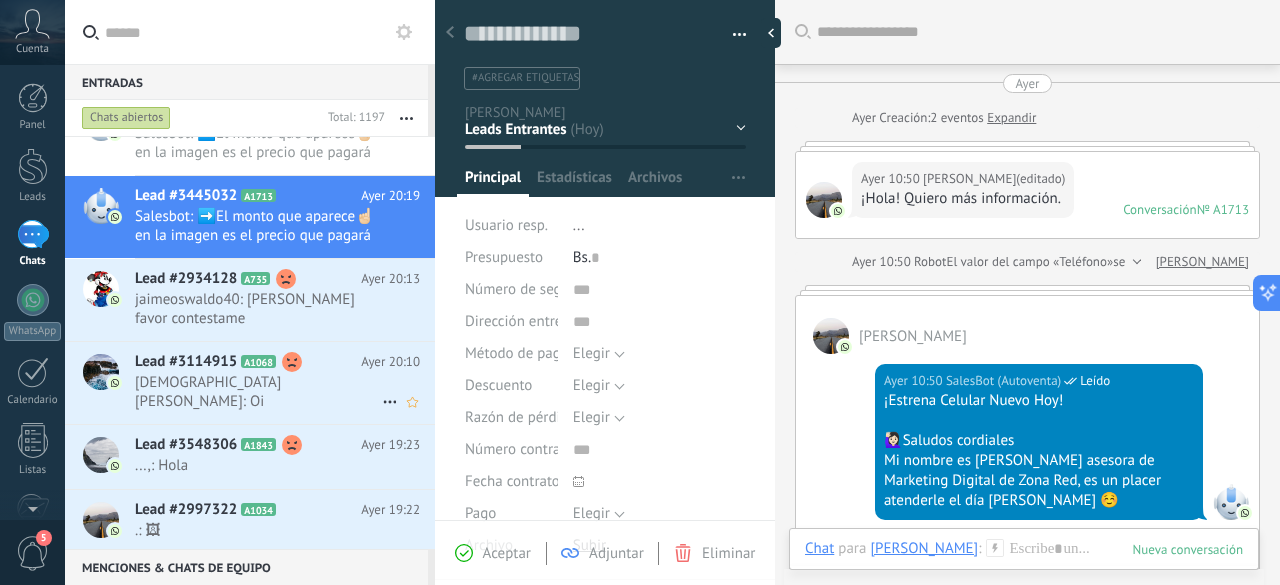 scroll, scrollTop: 1745, scrollLeft: 0, axis: vertical 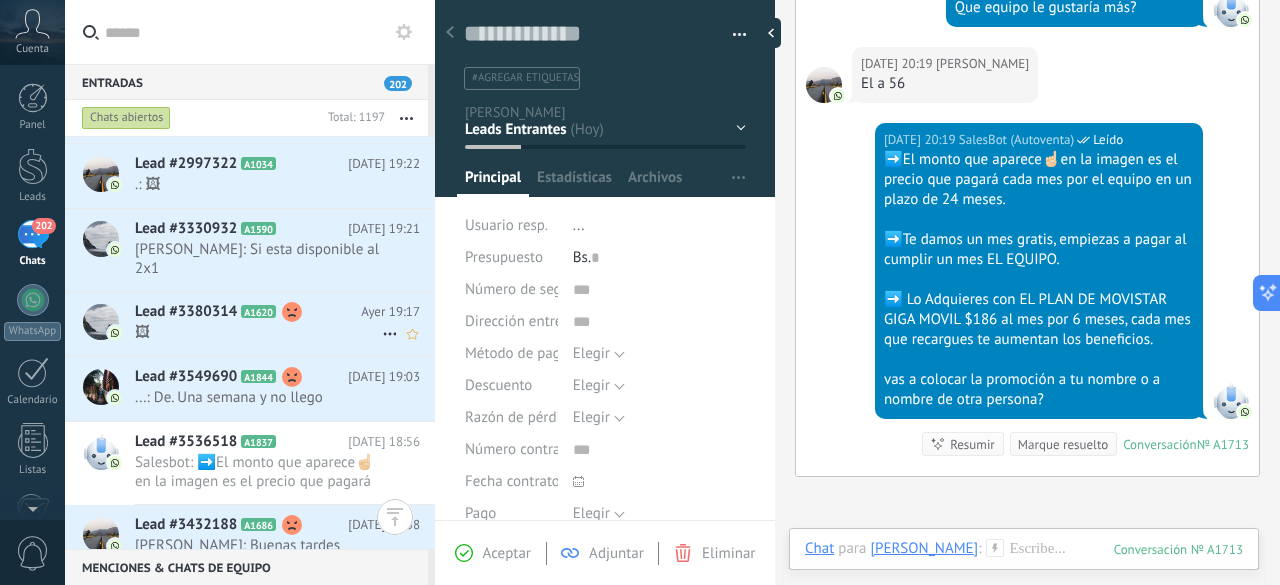click on "🖼" at bounding box center (258, 332) 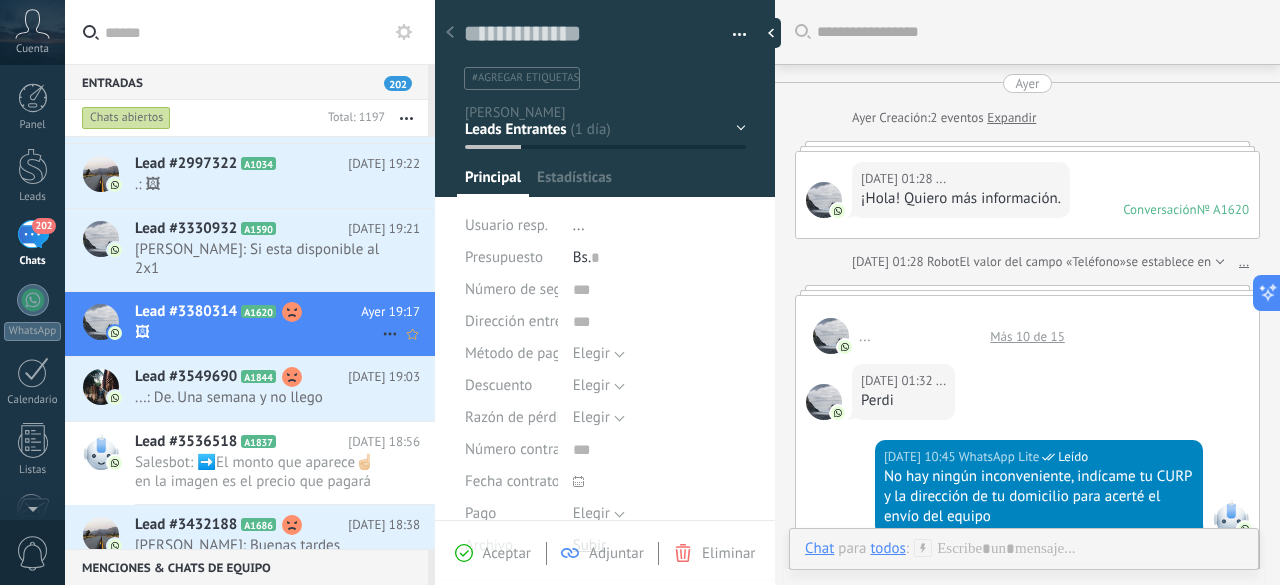 scroll, scrollTop: 30, scrollLeft: 0, axis: vertical 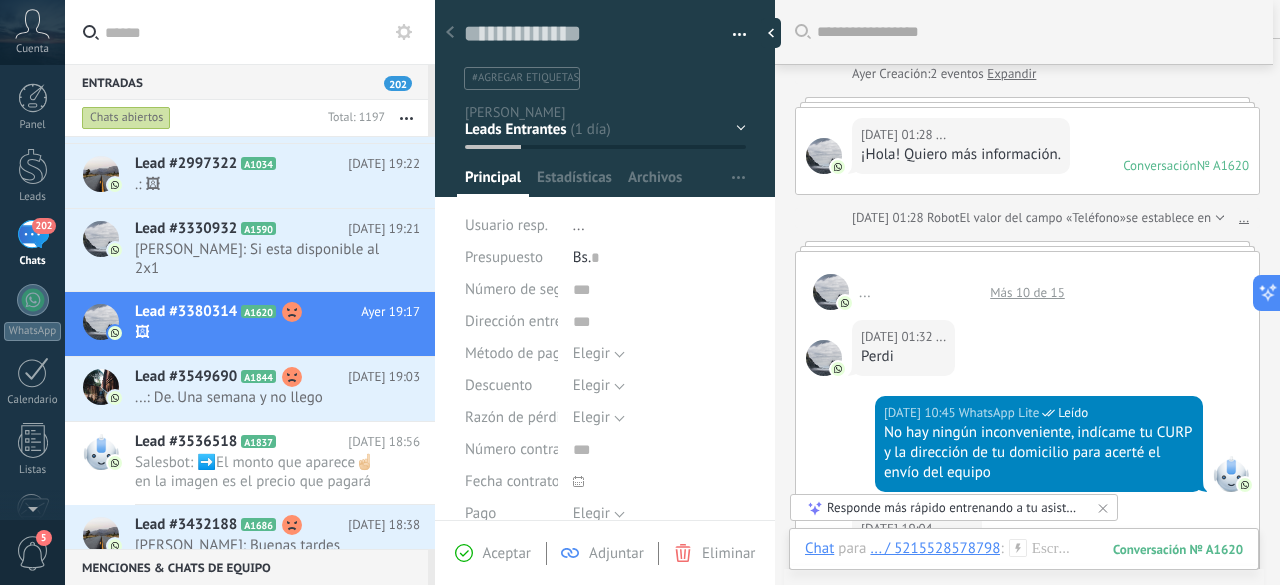 click on "...  Más 10 de 15" at bounding box center (1027, 281) 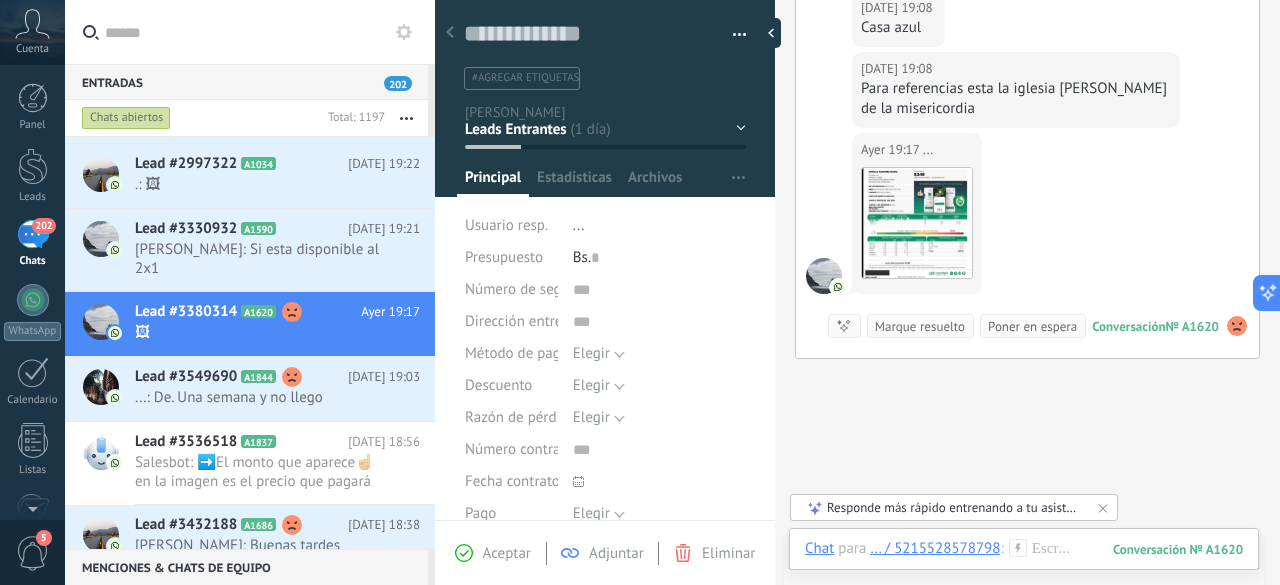 scroll, scrollTop: 2907, scrollLeft: 0, axis: vertical 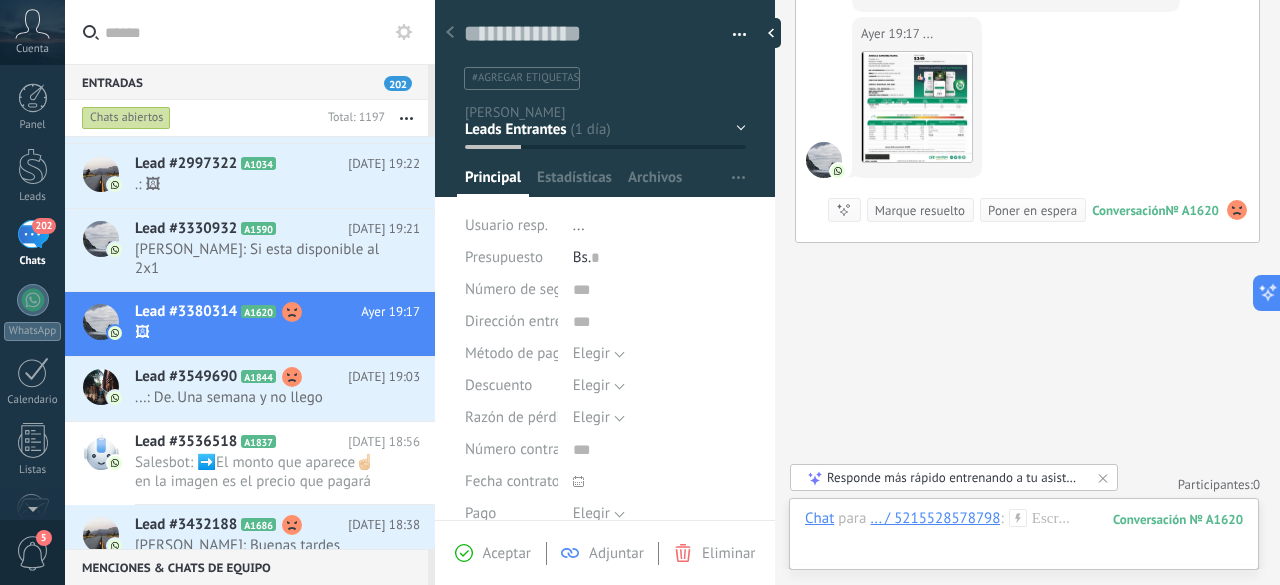 click 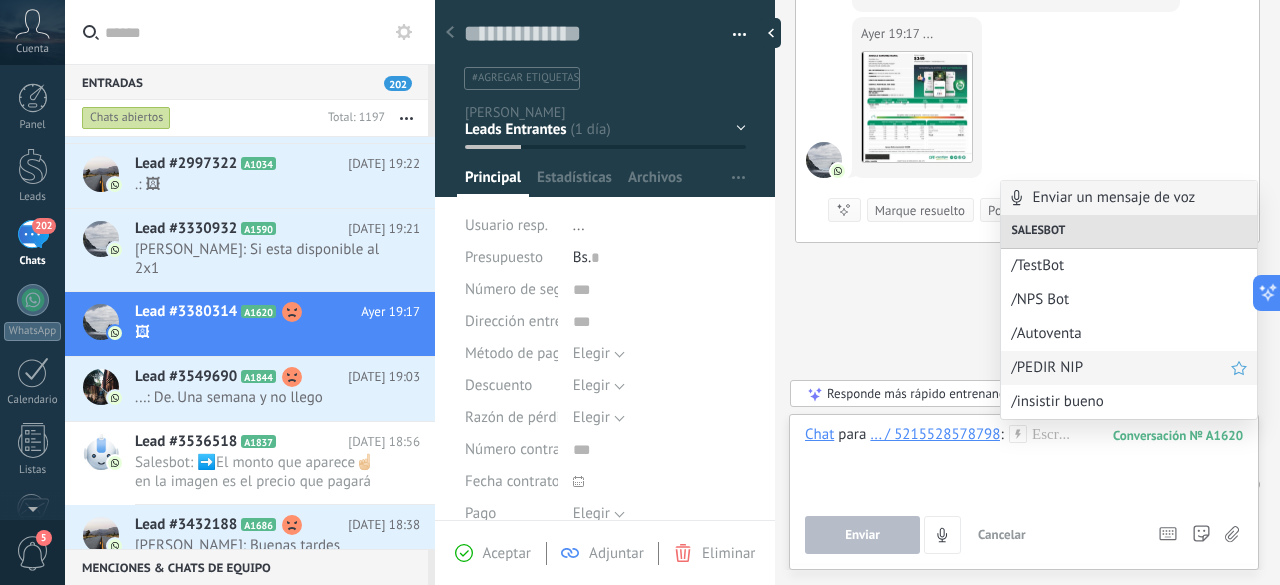 click on "/PEDIR NIP" at bounding box center [1121, 367] 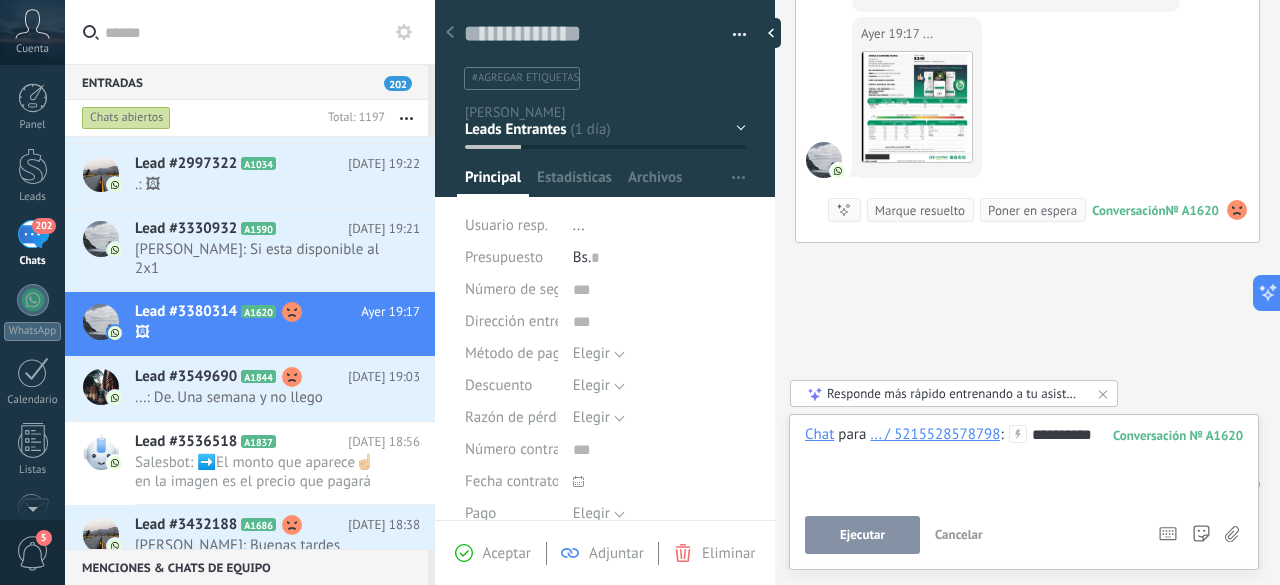 click on "Ejecutar" at bounding box center (862, 535) 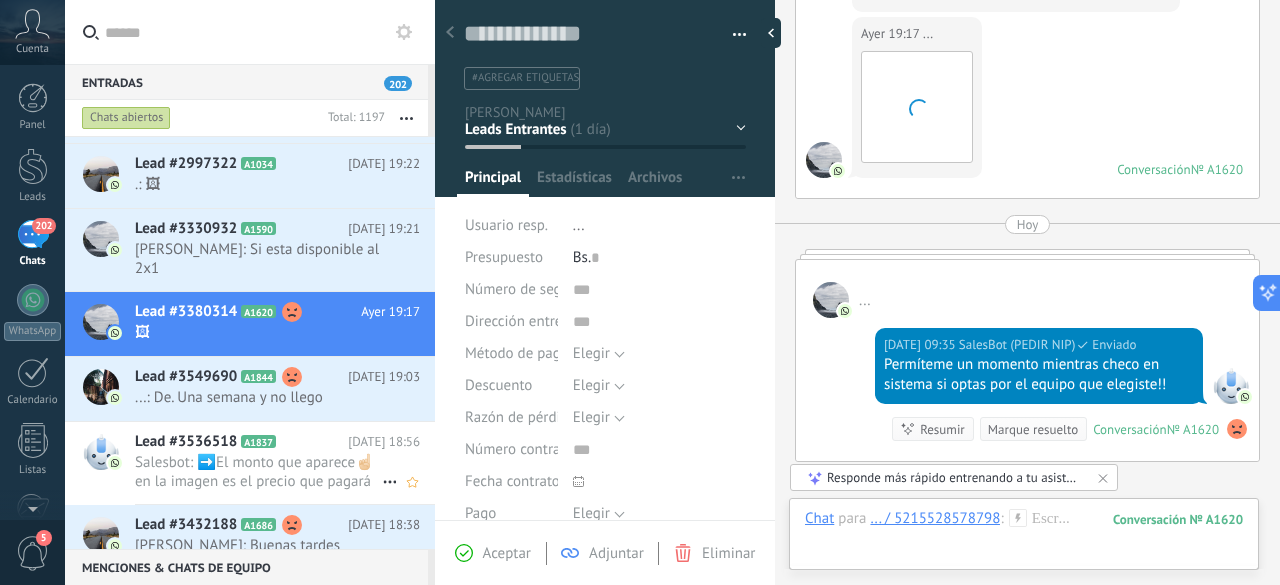 scroll, scrollTop: 2863, scrollLeft: 0, axis: vertical 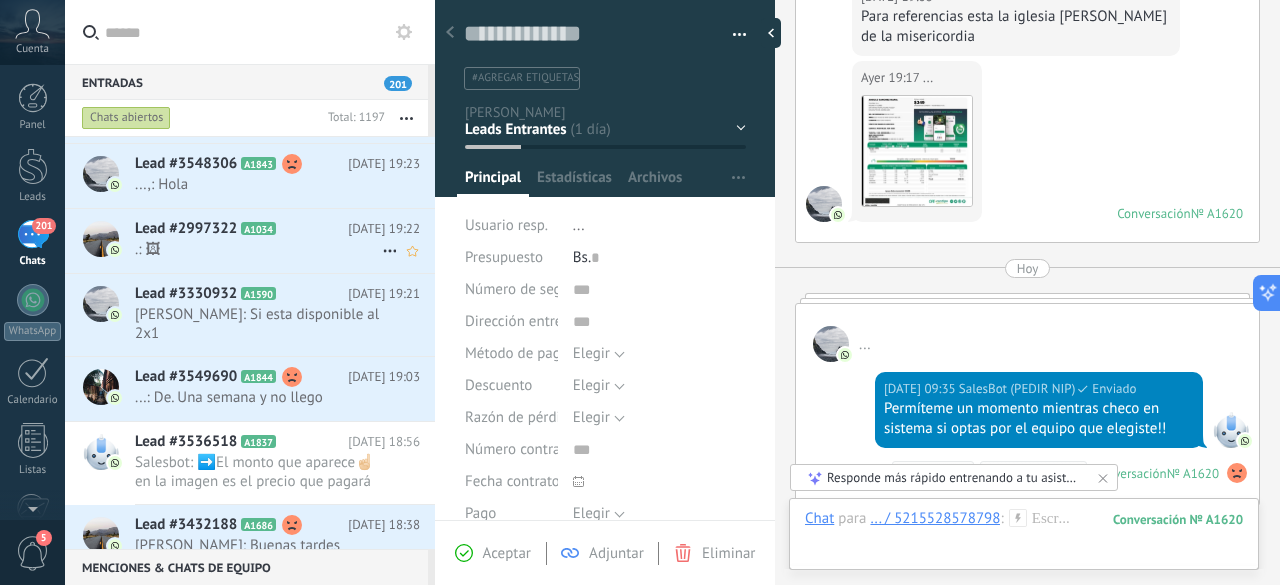 click on "Lead #2997322" at bounding box center [186, 229] 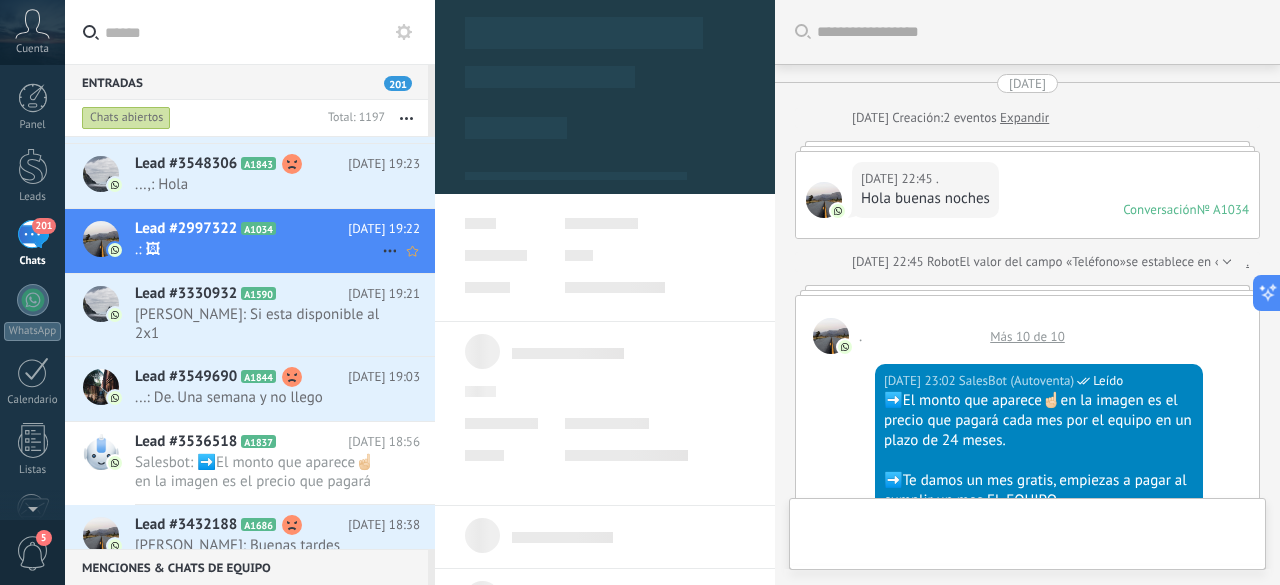 scroll, scrollTop: 2824, scrollLeft: 0, axis: vertical 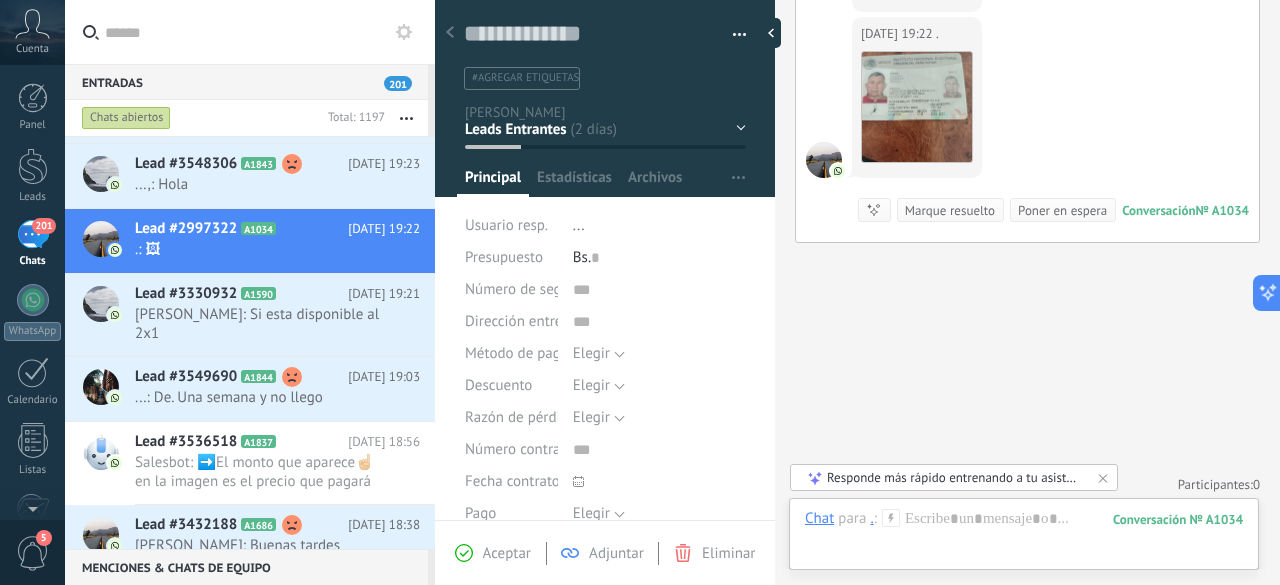 click 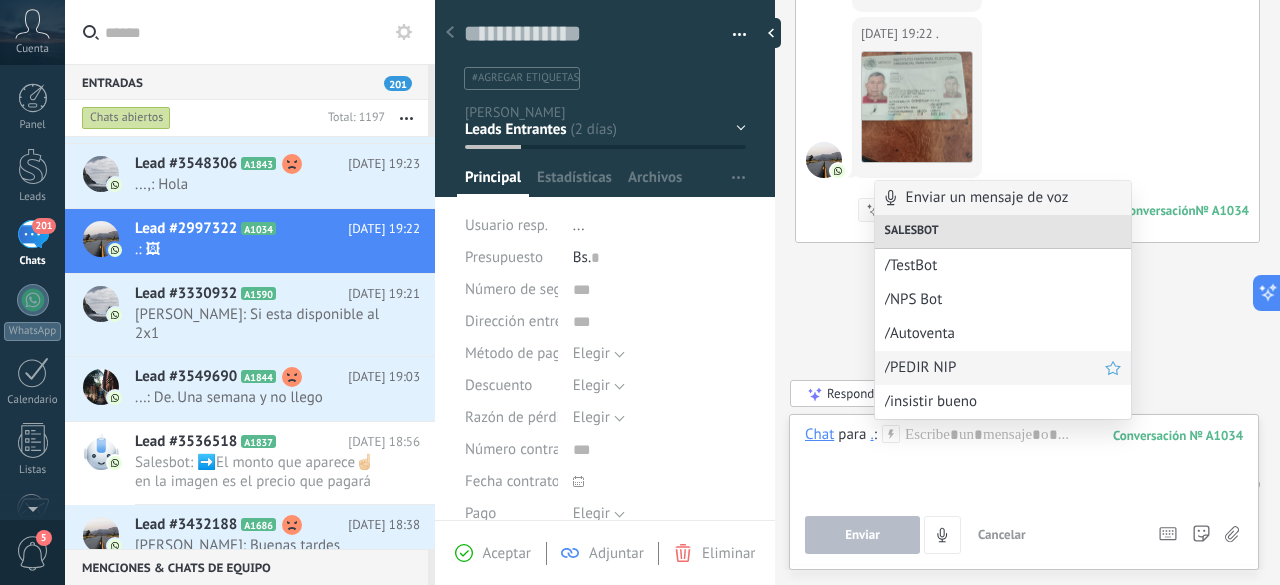 click on "/PEDIR NIP" at bounding box center (995, 367) 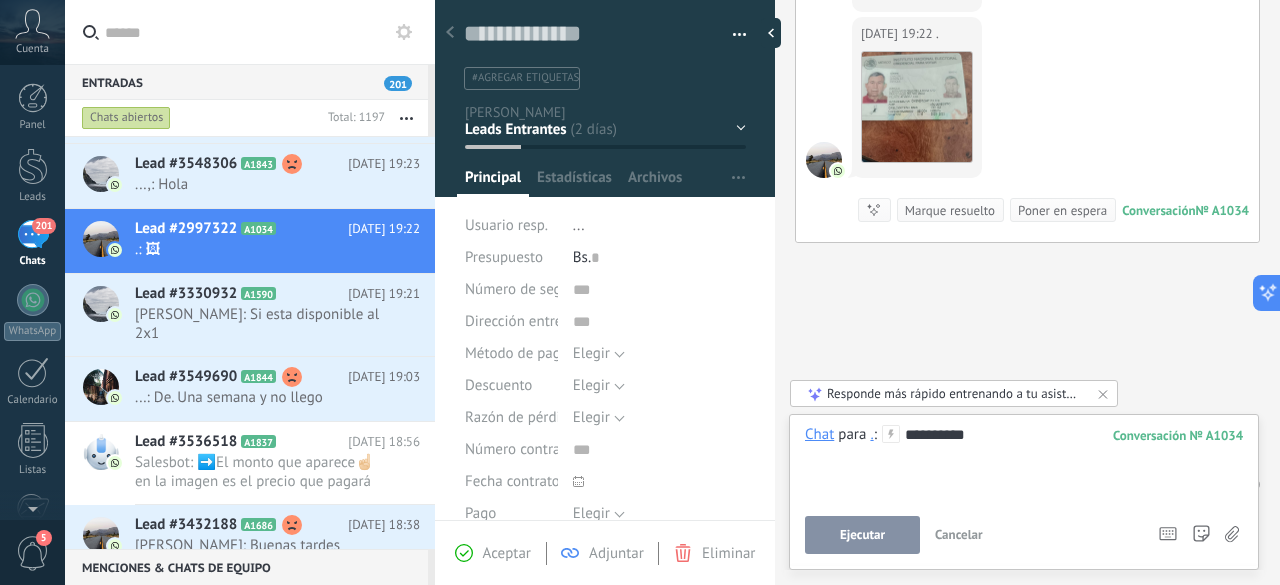 click on "Ejecutar" at bounding box center [862, 535] 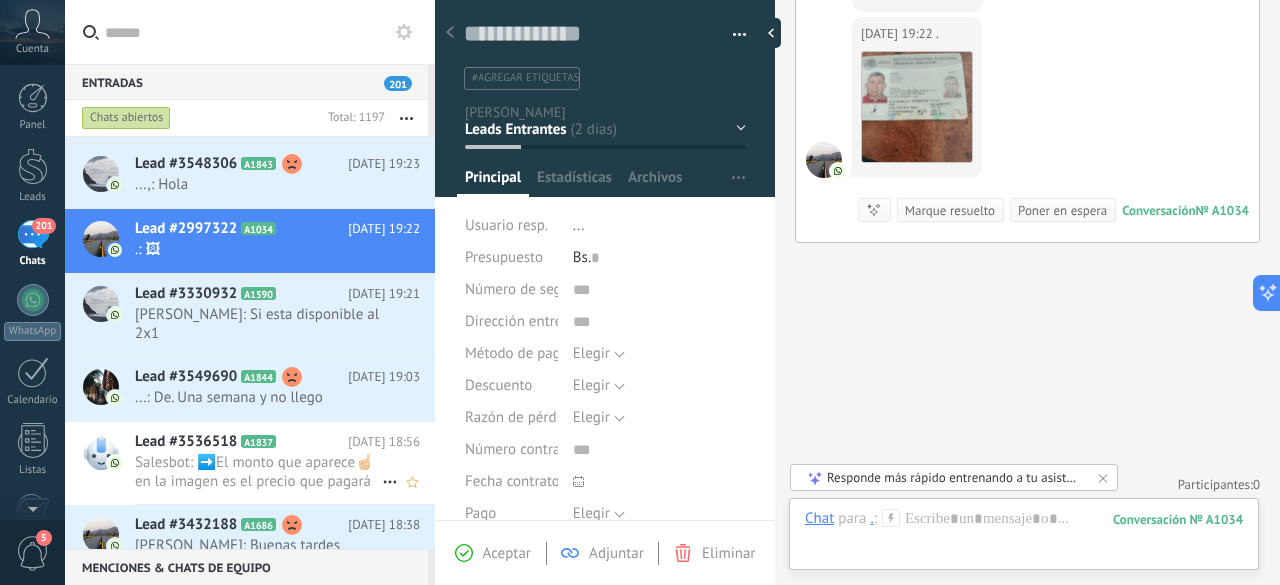 scroll, scrollTop: 2780, scrollLeft: 0, axis: vertical 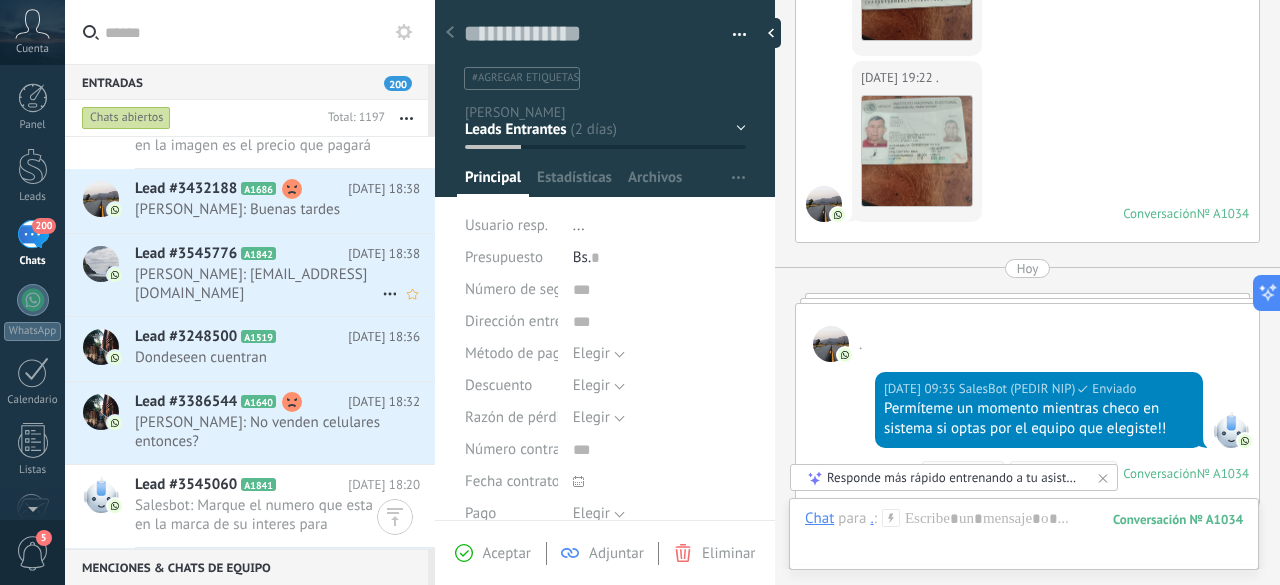 click on "[PERSON_NAME]: [EMAIL_ADDRESS][DOMAIN_NAME]" at bounding box center [258, 284] 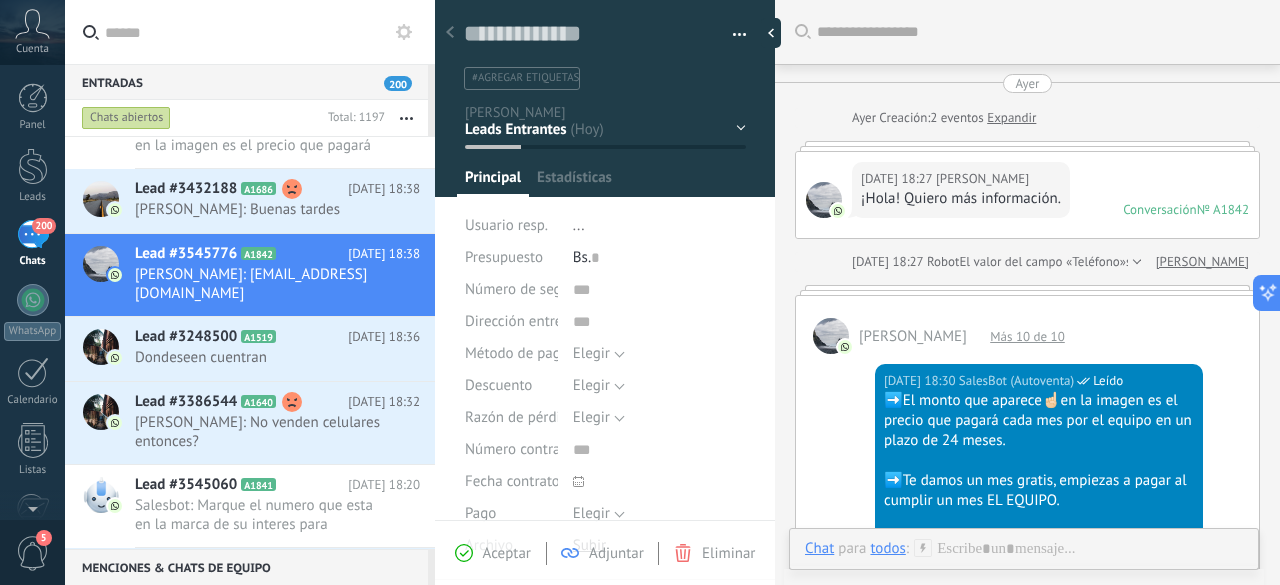 scroll, scrollTop: 30, scrollLeft: 0, axis: vertical 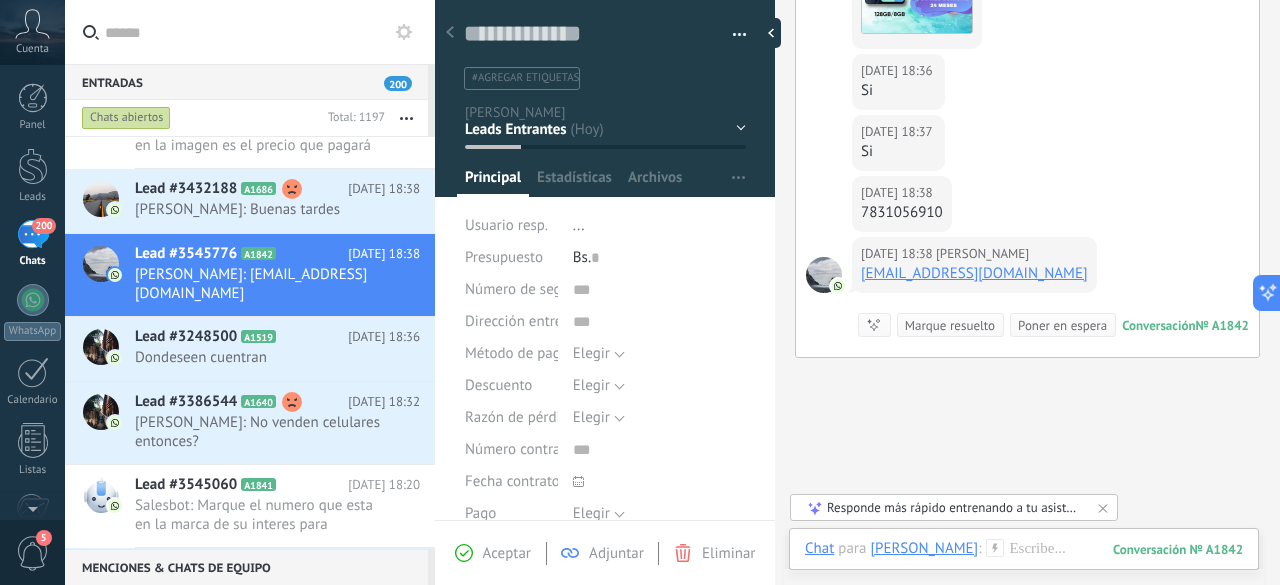 click 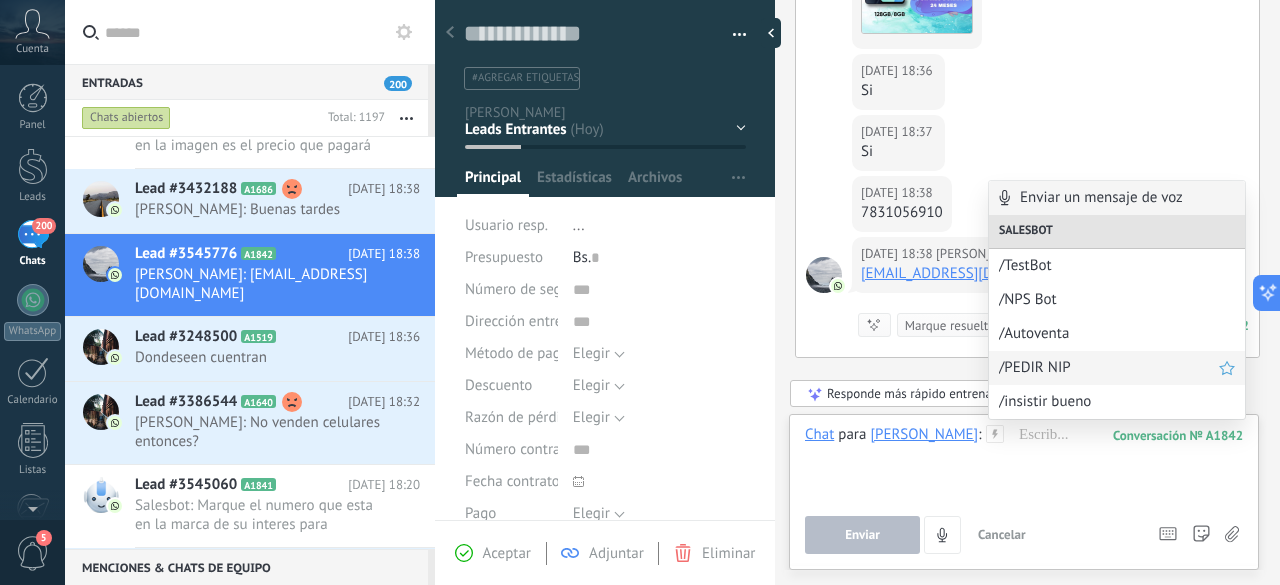 click on "/PEDIR NIP" at bounding box center (1109, 367) 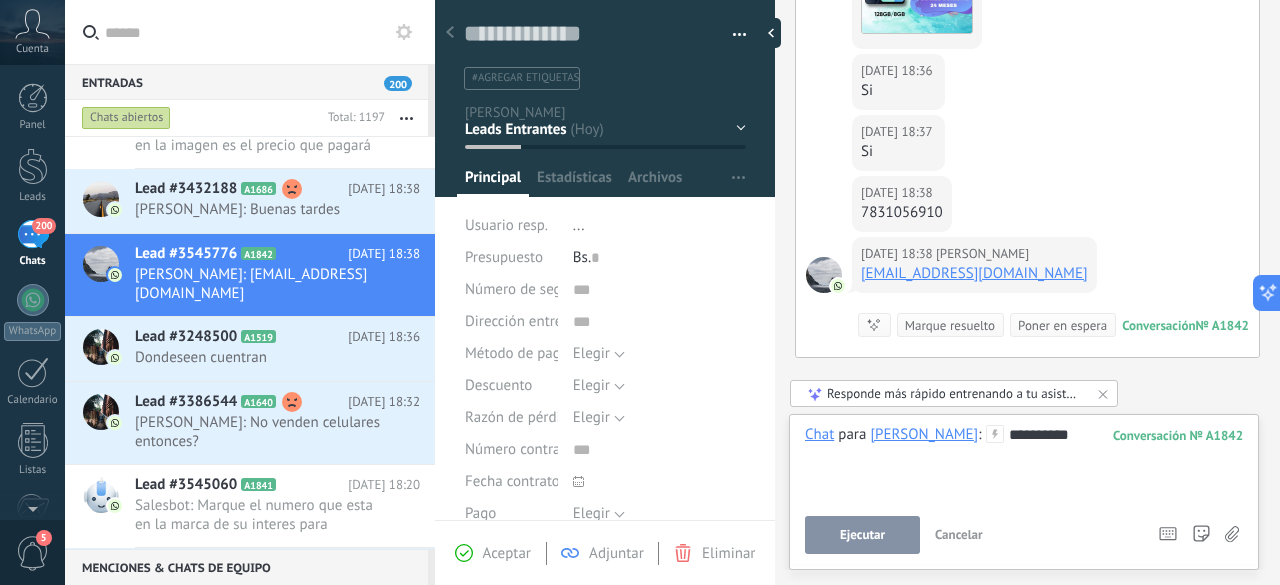 click on "Ejecutar" at bounding box center [862, 535] 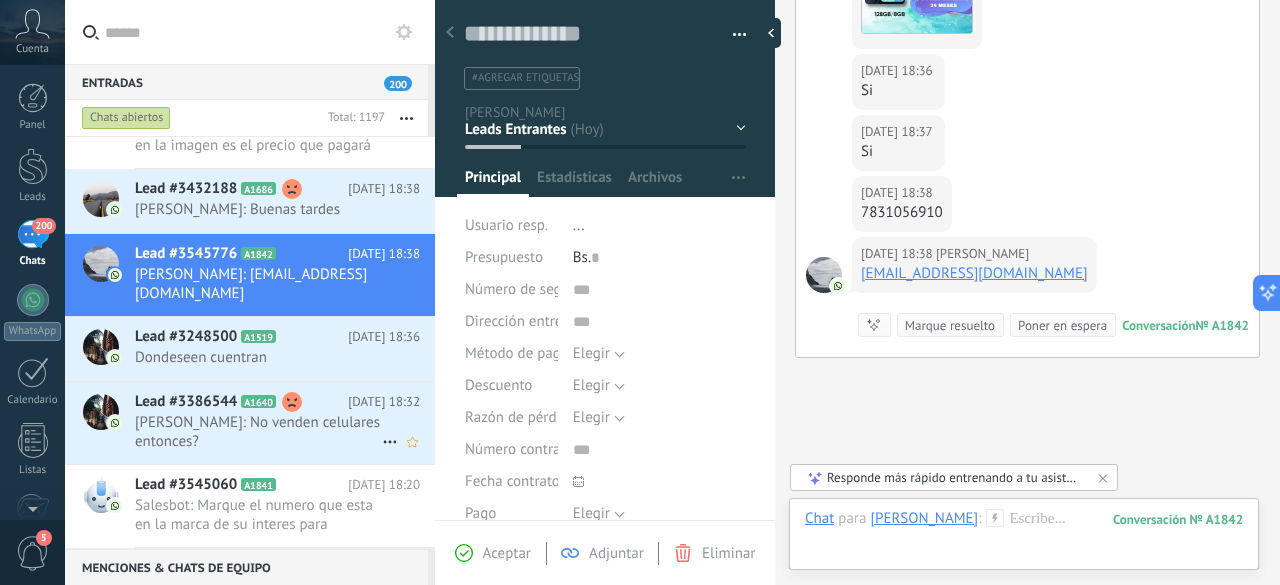 scroll, scrollTop: 1741, scrollLeft: 0, axis: vertical 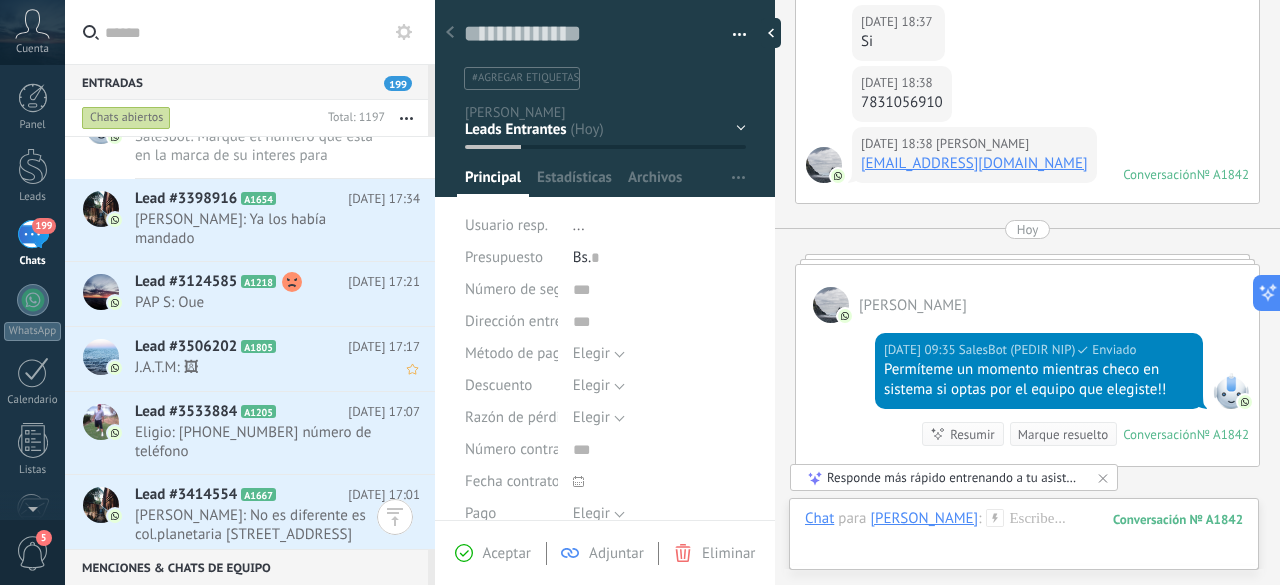 click on "Lead #3506202
A1805
Ayer 17:17
J.A.T.M: 🖼" at bounding box center [285, 358] 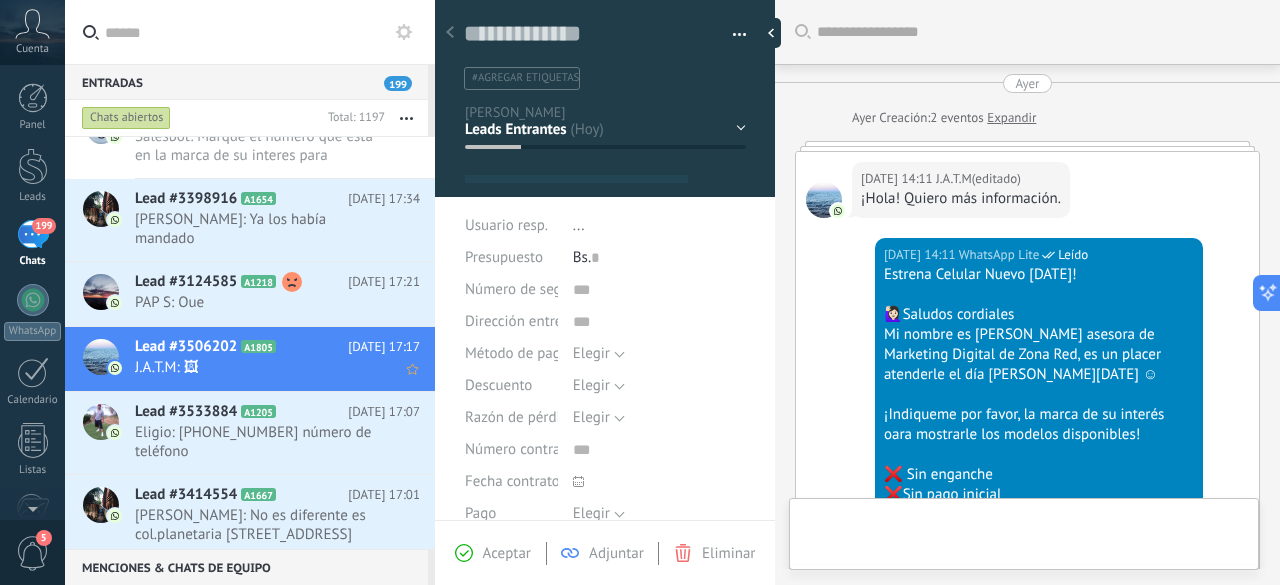 type on "**********" 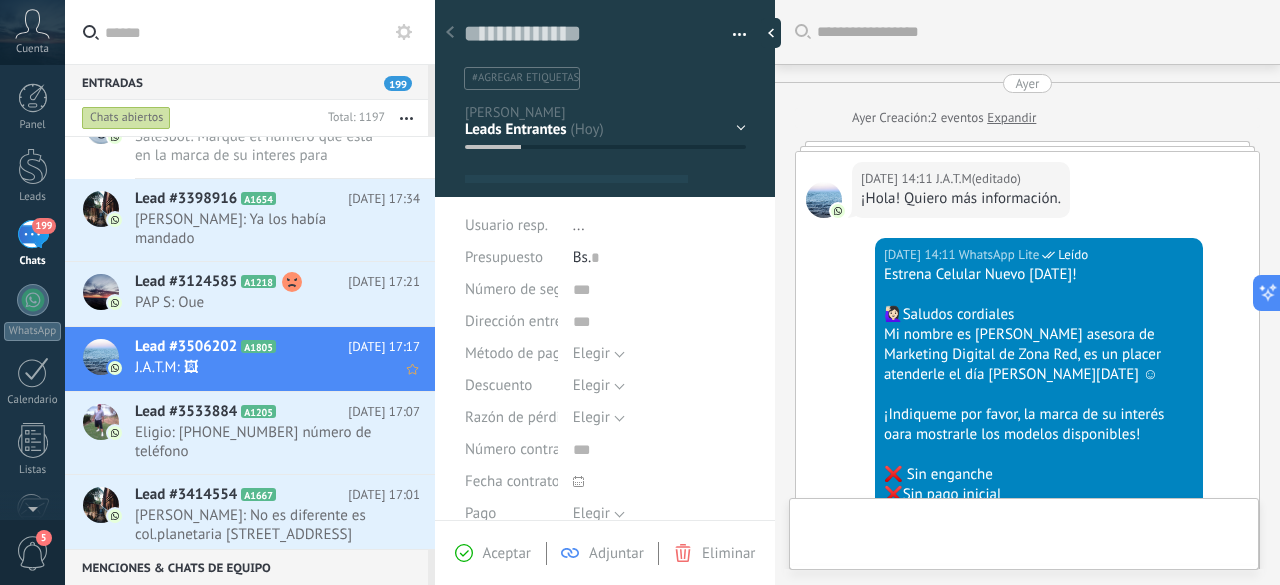 scroll, scrollTop: 30, scrollLeft: 0, axis: vertical 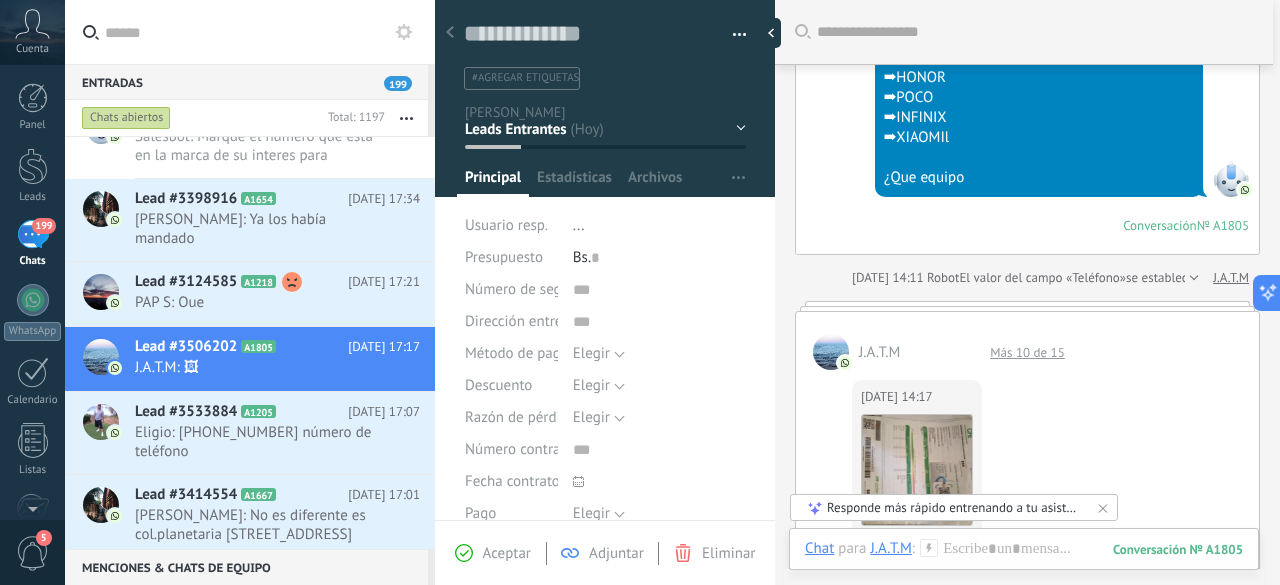 click on "Más 10 de 15" at bounding box center [1027, 352] 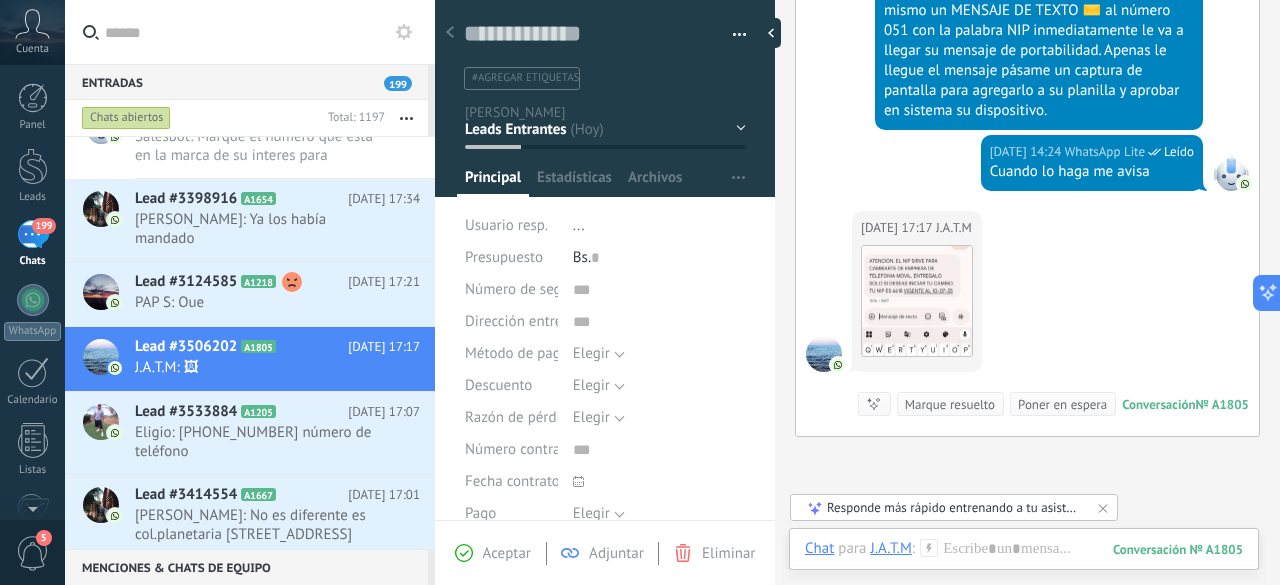scroll, scrollTop: 4060, scrollLeft: 0, axis: vertical 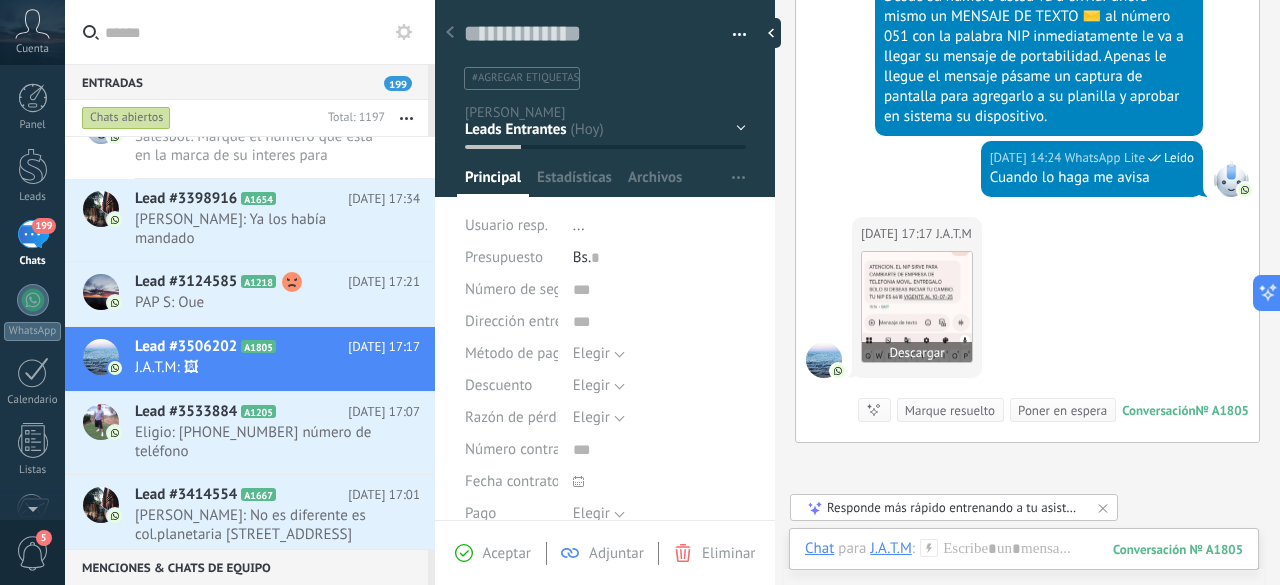click at bounding box center (917, 307) 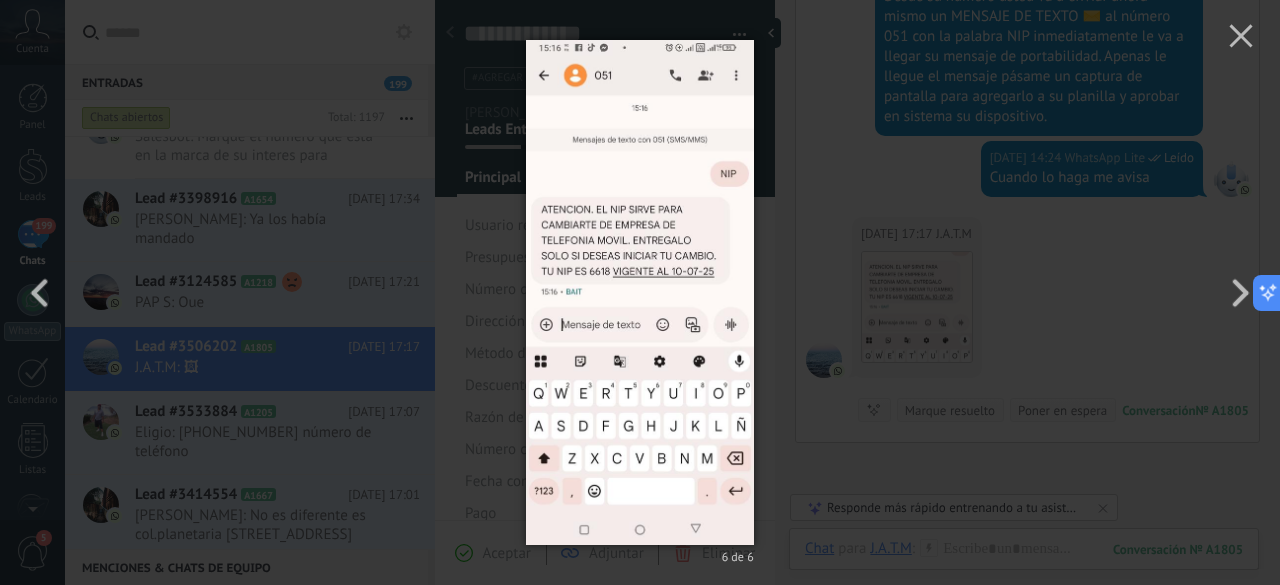click on "6 de 6" at bounding box center [640, 292] 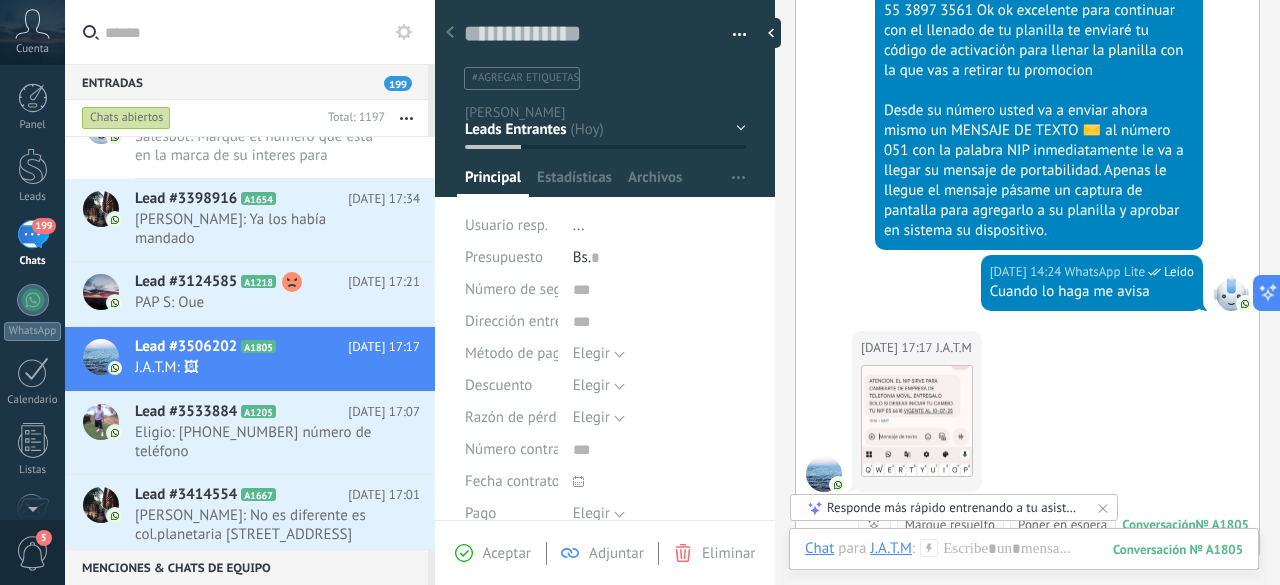 scroll, scrollTop: 3960, scrollLeft: 0, axis: vertical 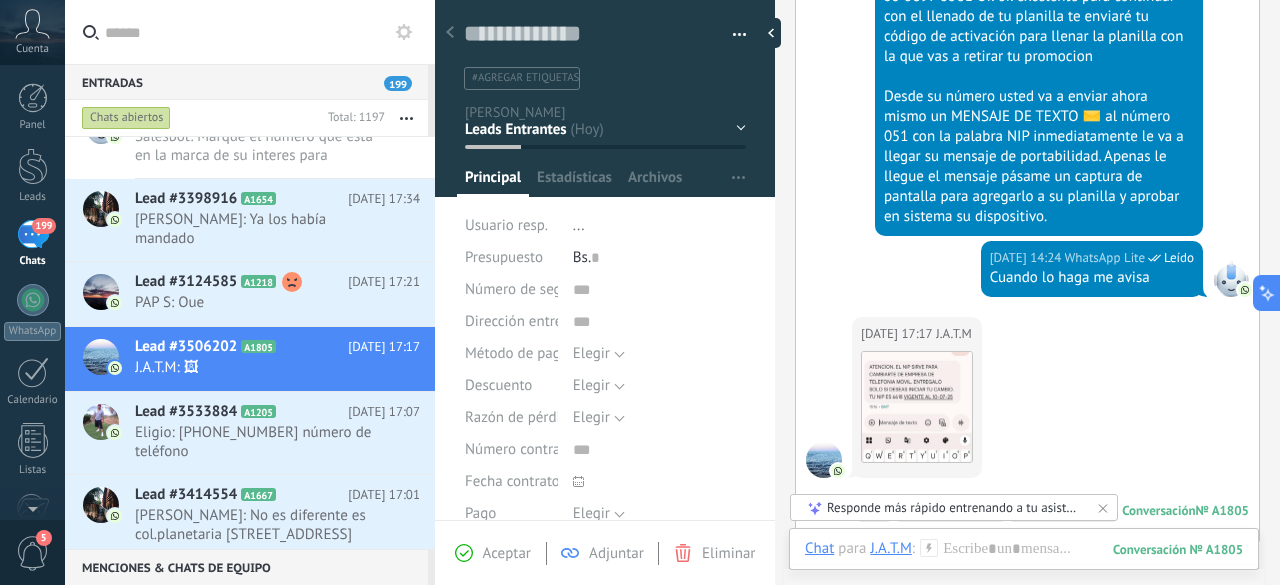 click on "Contacto inicial
Negociación
Tomar decisión
Logrado con éxito
Ventas Perdidos" at bounding box center [0, 0] 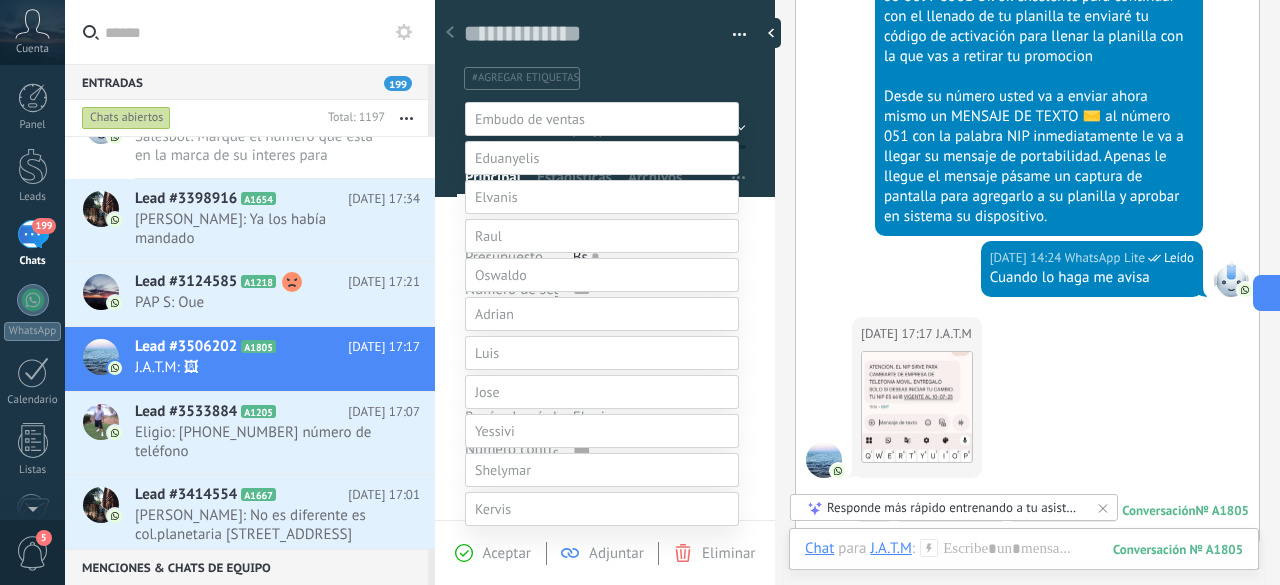 scroll, scrollTop: 39, scrollLeft: 0, axis: vertical 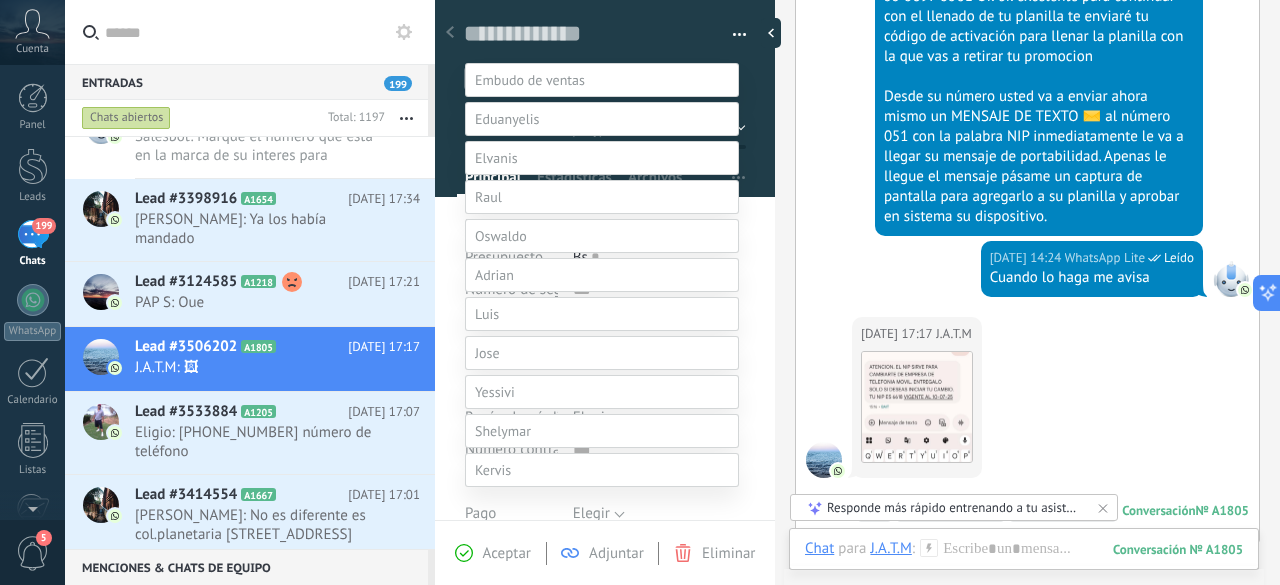 click at bounding box center [672, 253] 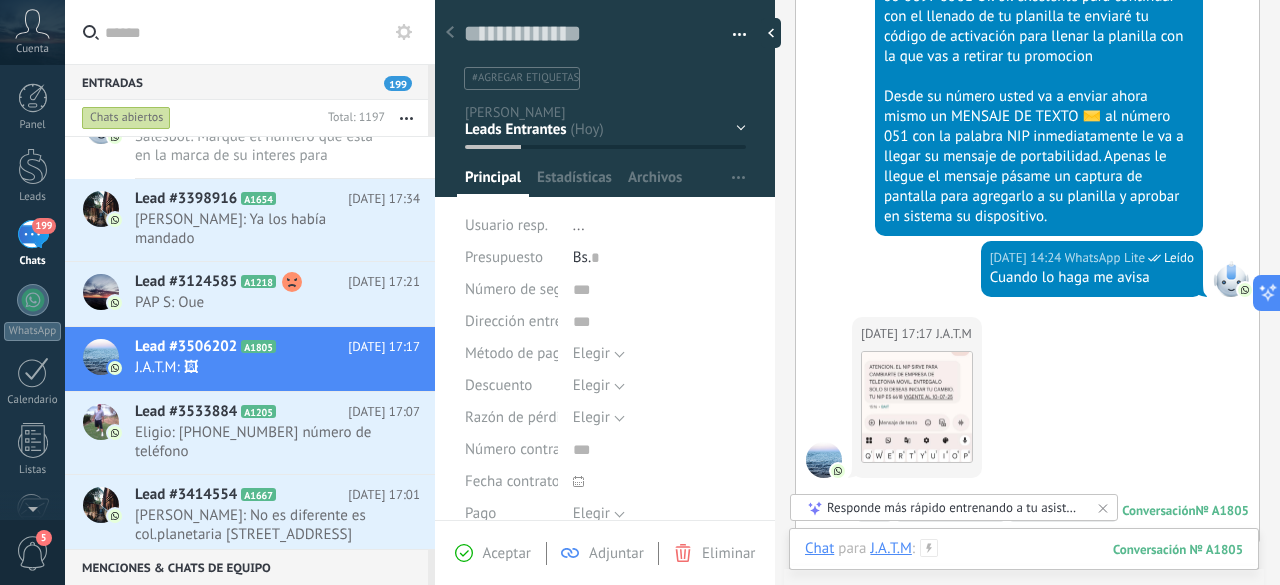 click at bounding box center [1024, 569] 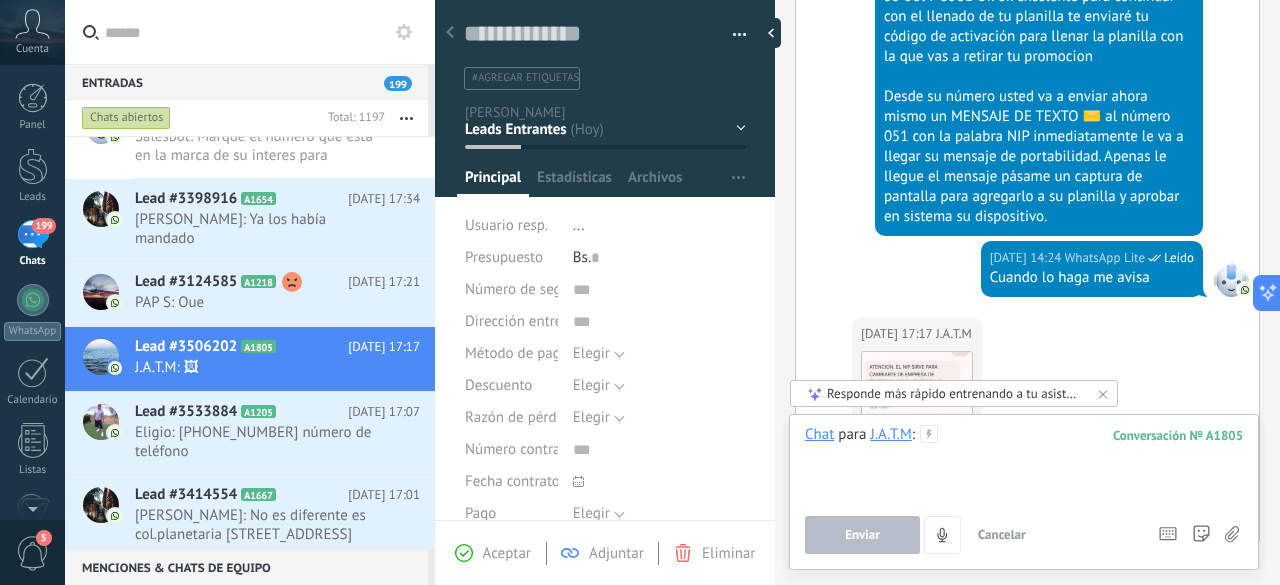 paste 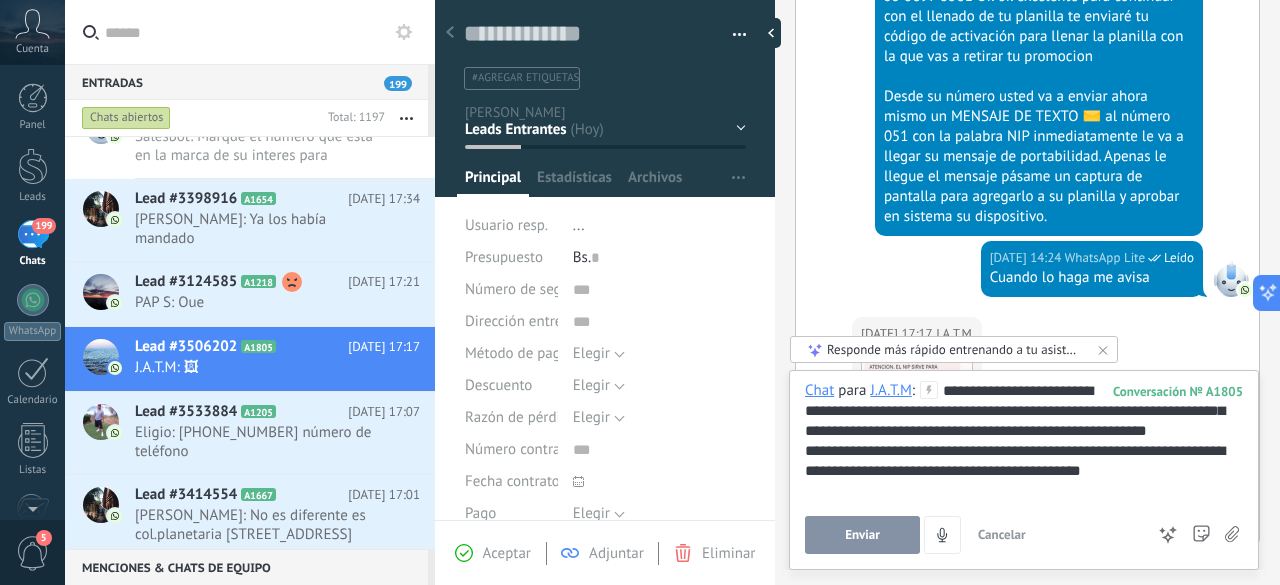 click on "Enviar" at bounding box center [862, 535] 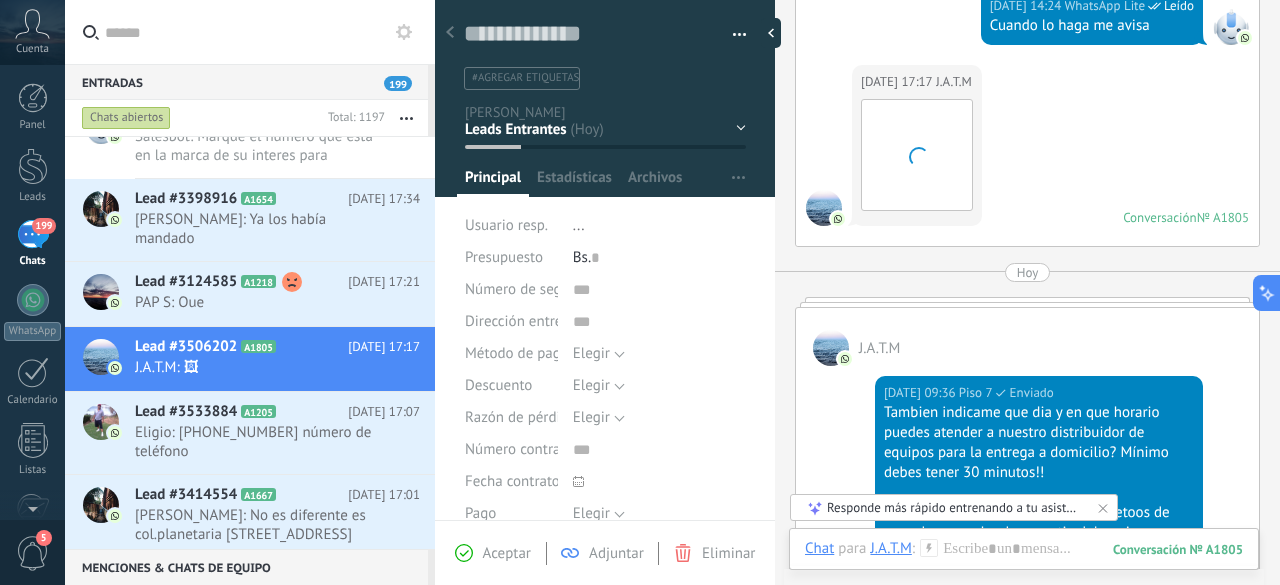 scroll, scrollTop: 3982, scrollLeft: 0, axis: vertical 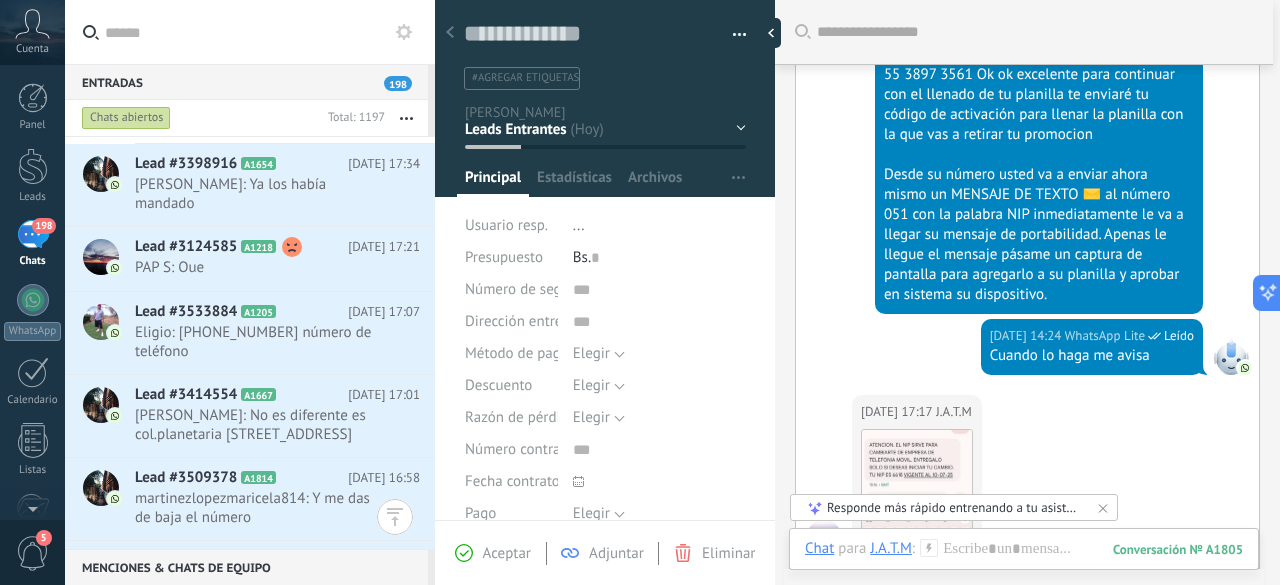 click on "Contacto inicial
Negociación
Tomar decisión
Logrado con éxito
Ventas Perdidos" at bounding box center (0, 0) 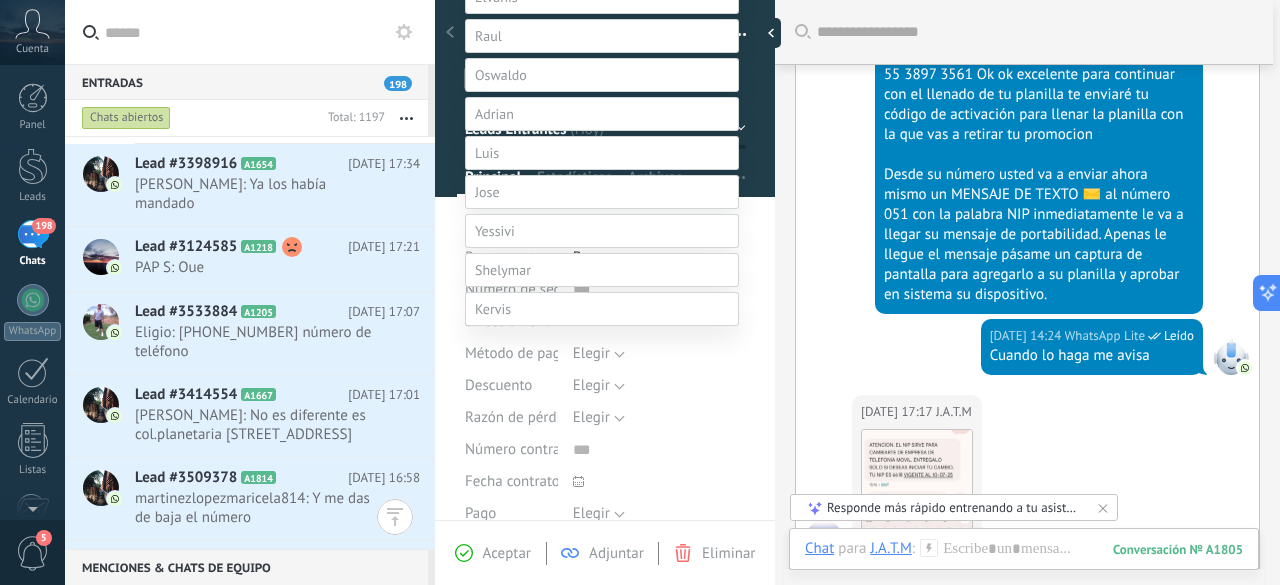 scroll, scrollTop: 0, scrollLeft: 0, axis: both 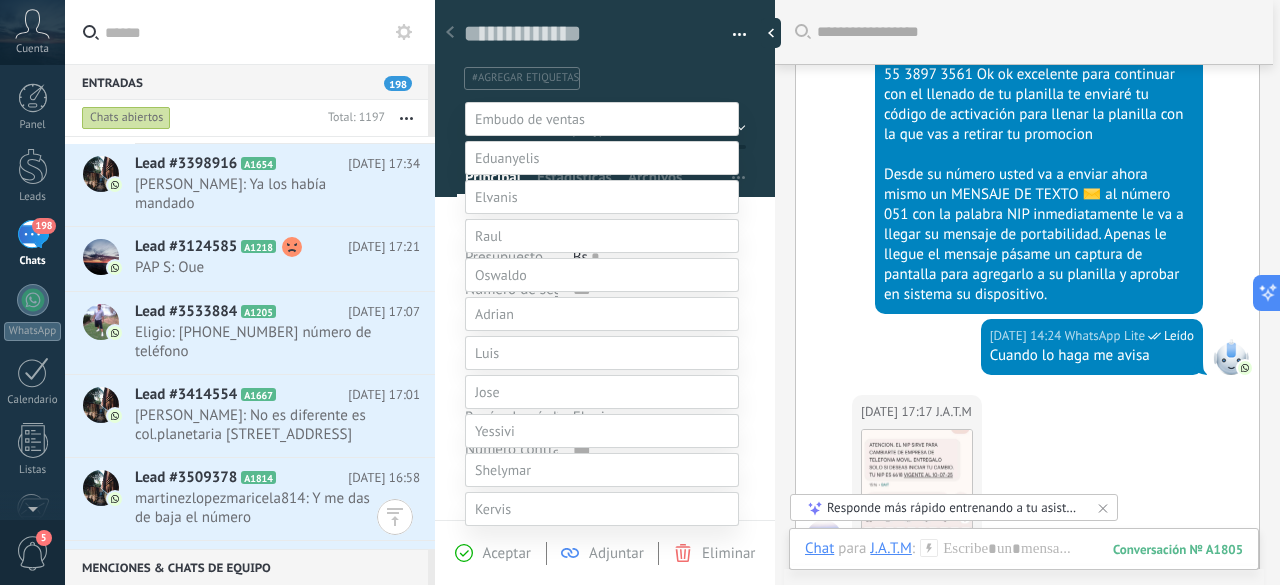 click at bounding box center (672, 292) 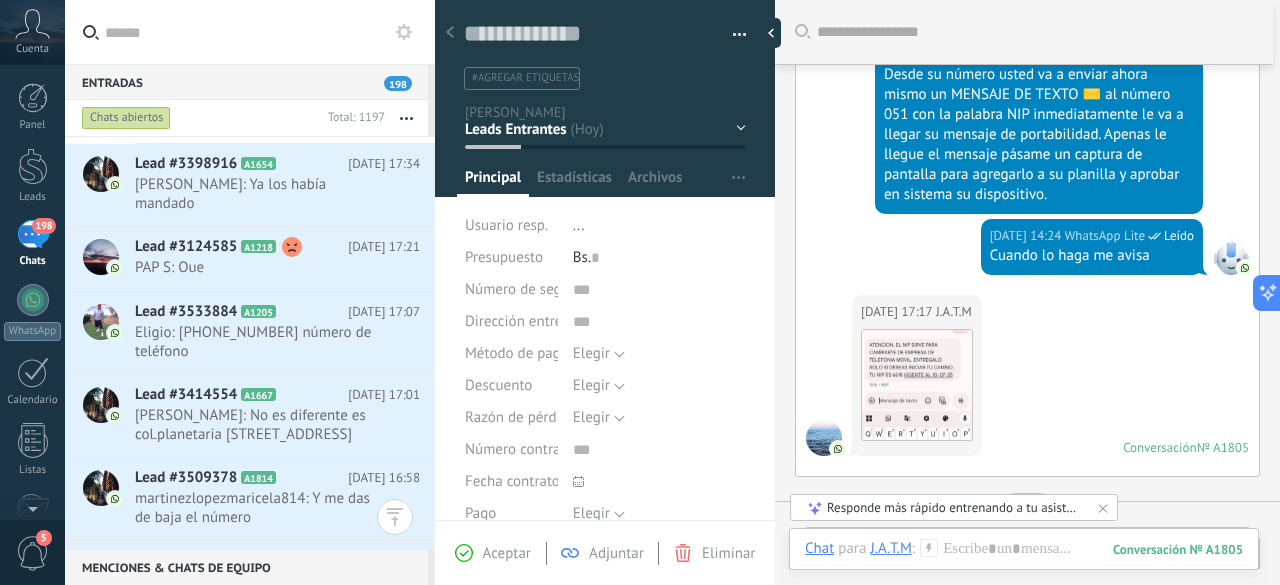 scroll, scrollTop: 3782, scrollLeft: 0, axis: vertical 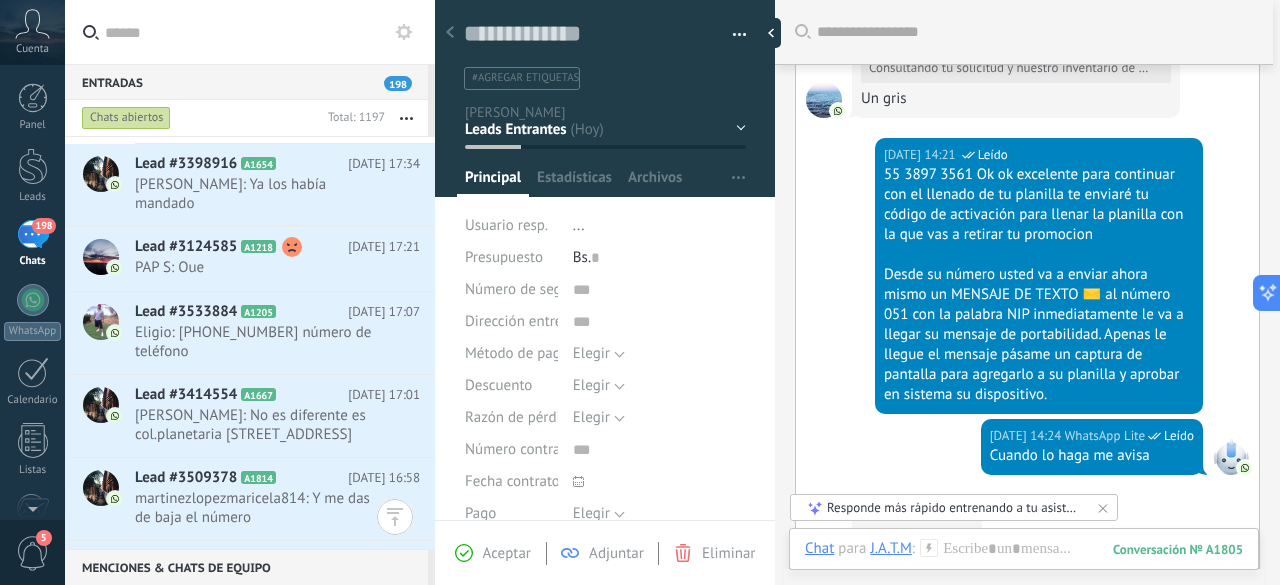 click on "Contacto inicial
Negociación
Tomar decisión
Logrado con éxito
Ventas Perdidos" at bounding box center (0, 0) 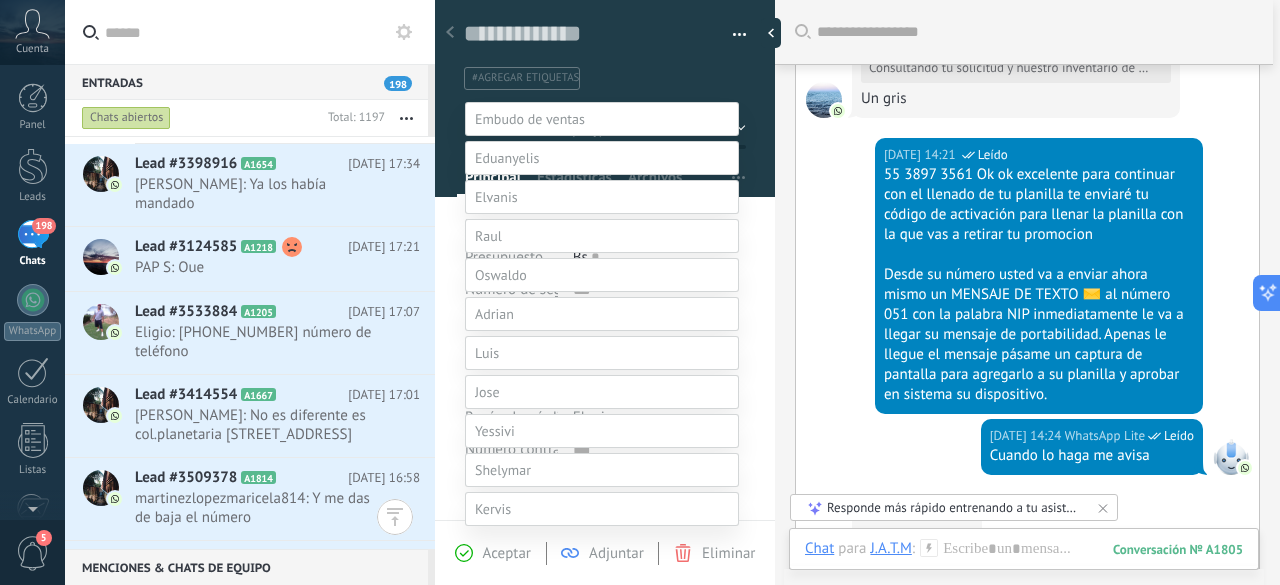 scroll, scrollTop: 39, scrollLeft: 0, axis: vertical 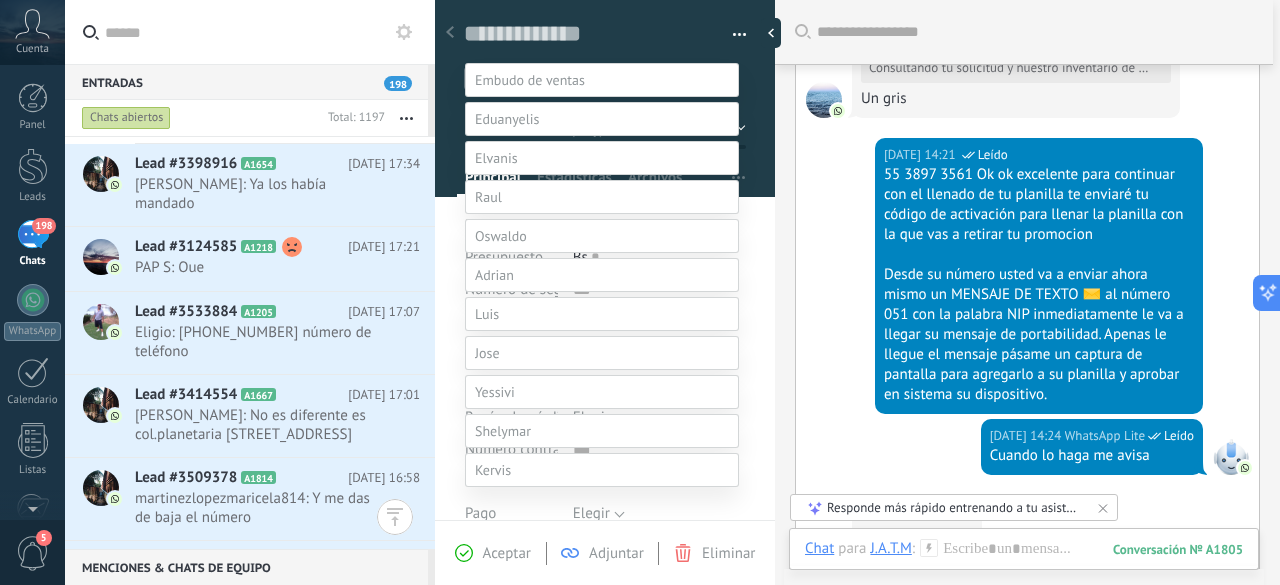 click on "Negociación" at bounding box center (0, 0) 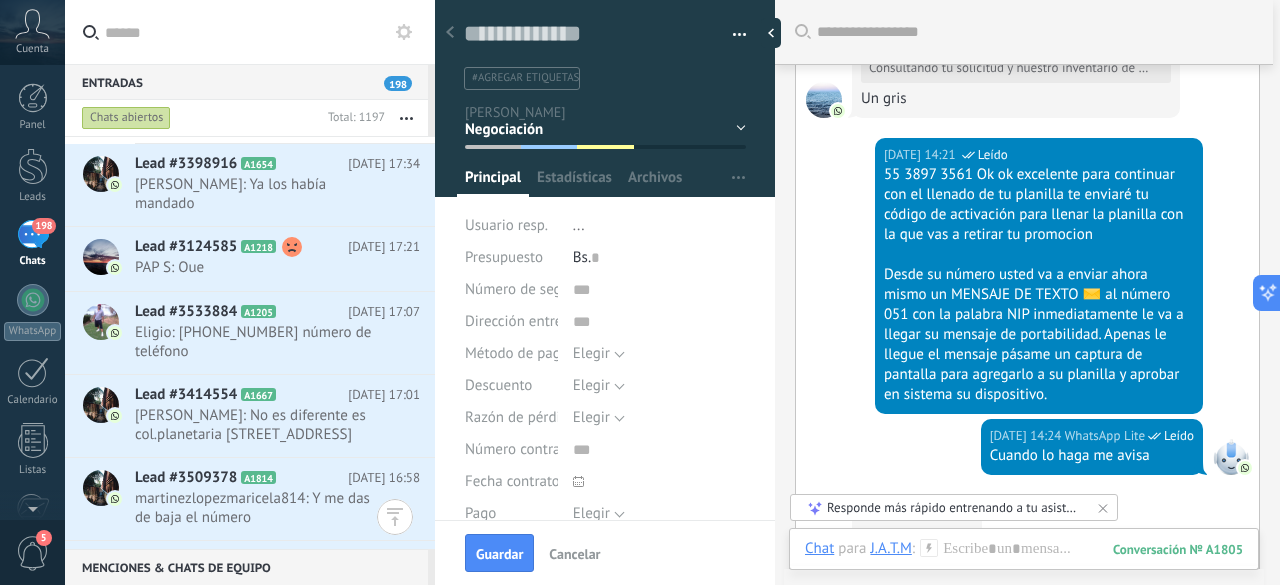 scroll, scrollTop: 0, scrollLeft: 0, axis: both 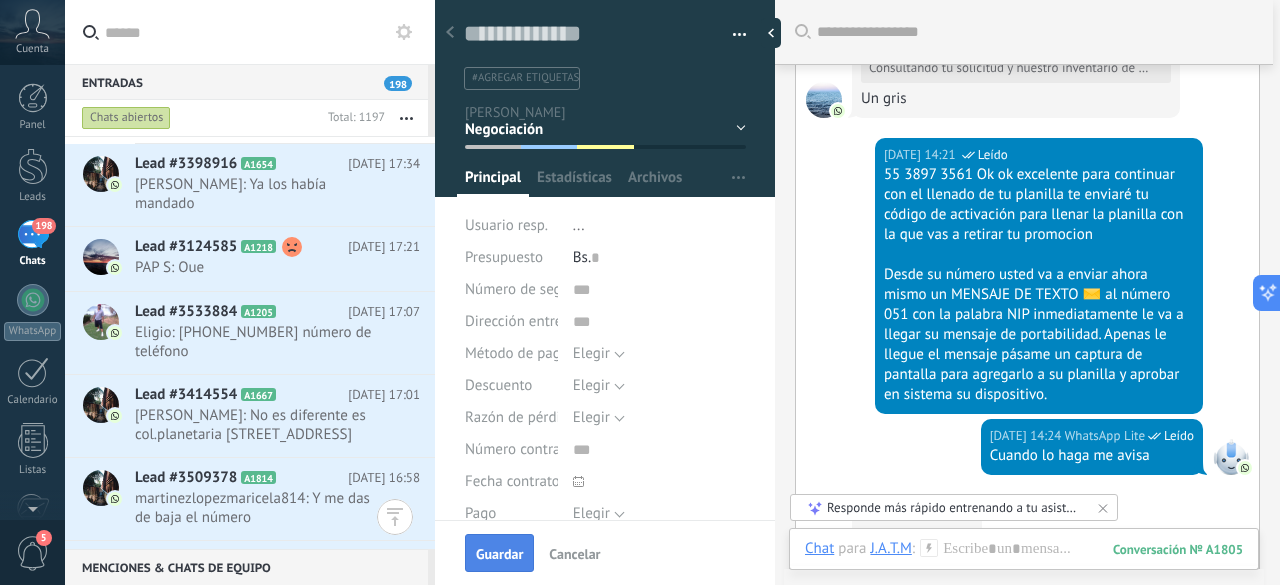 click on "Guardar" at bounding box center (499, 554) 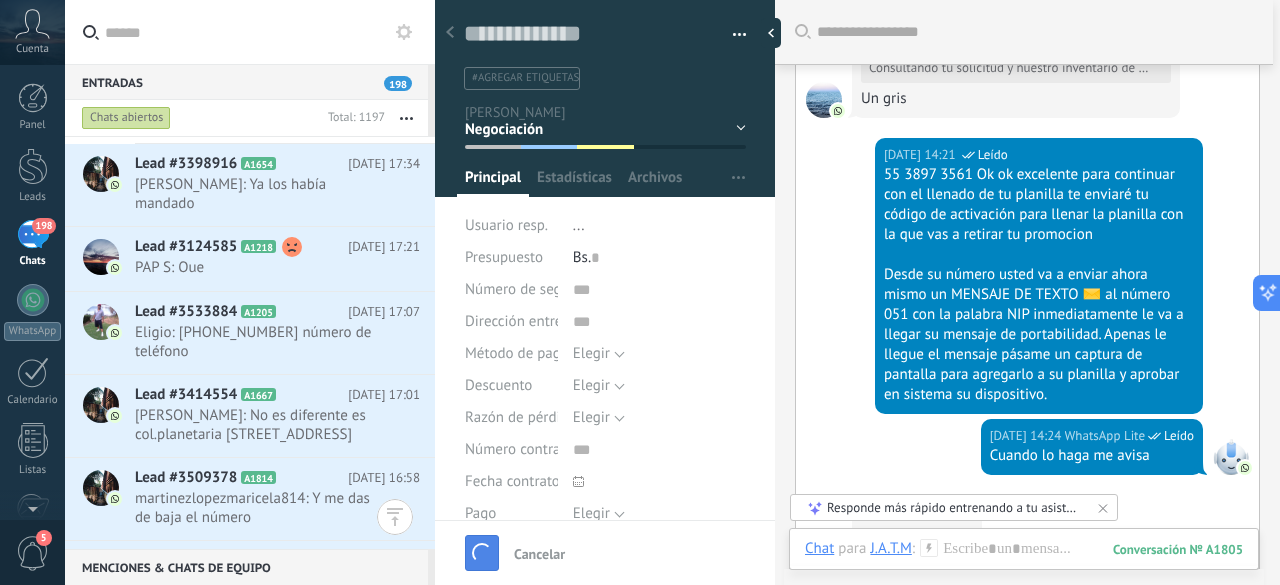 scroll, scrollTop: 3871, scrollLeft: 0, axis: vertical 